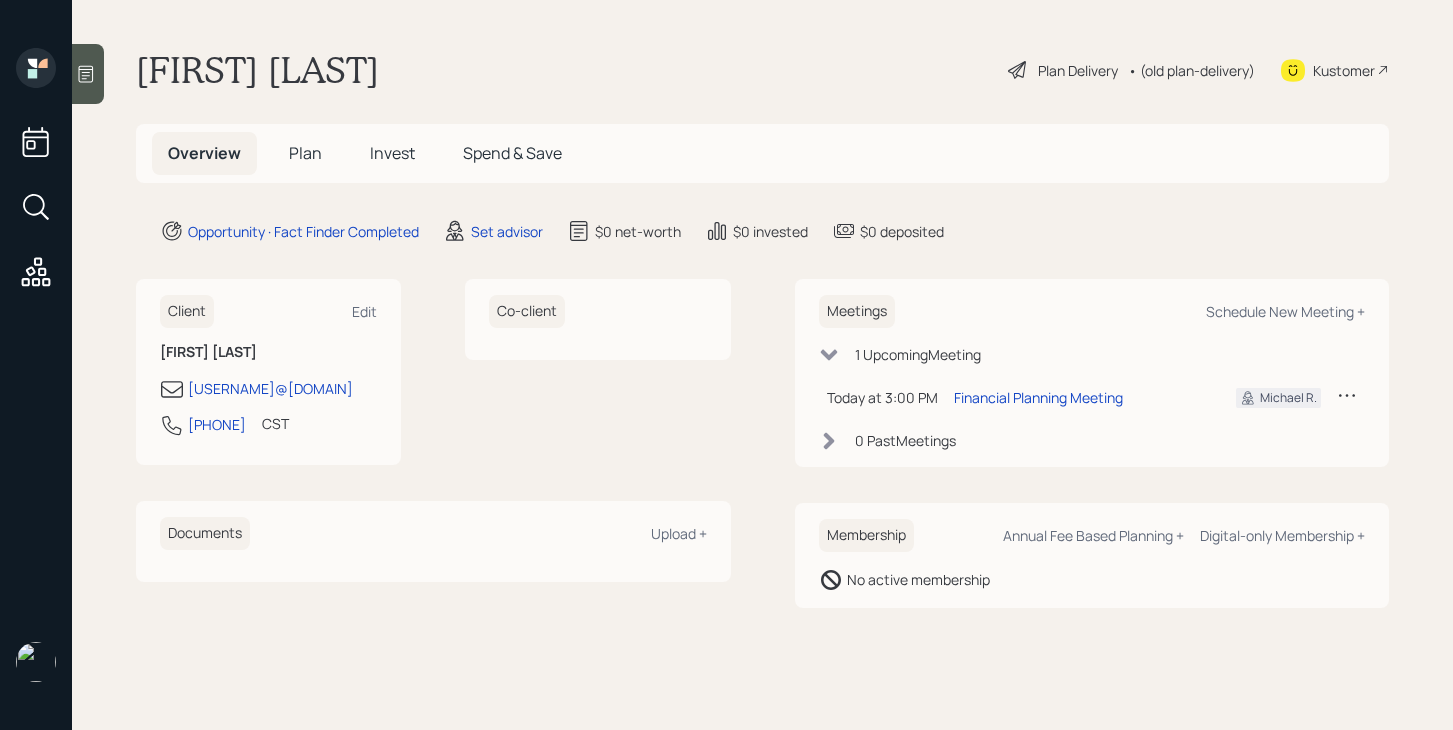 scroll, scrollTop: 0, scrollLeft: 0, axis: both 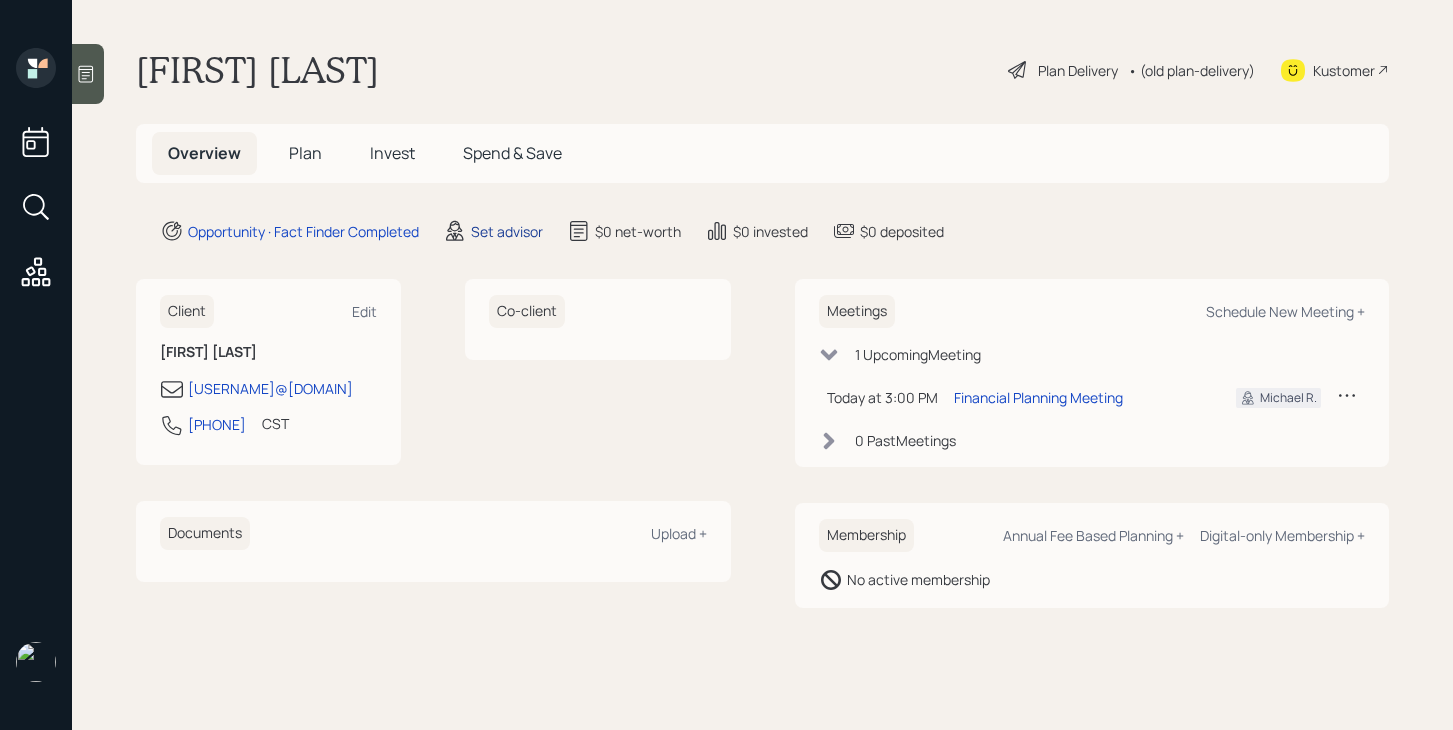 click on "Set advisor" at bounding box center [303, 231] 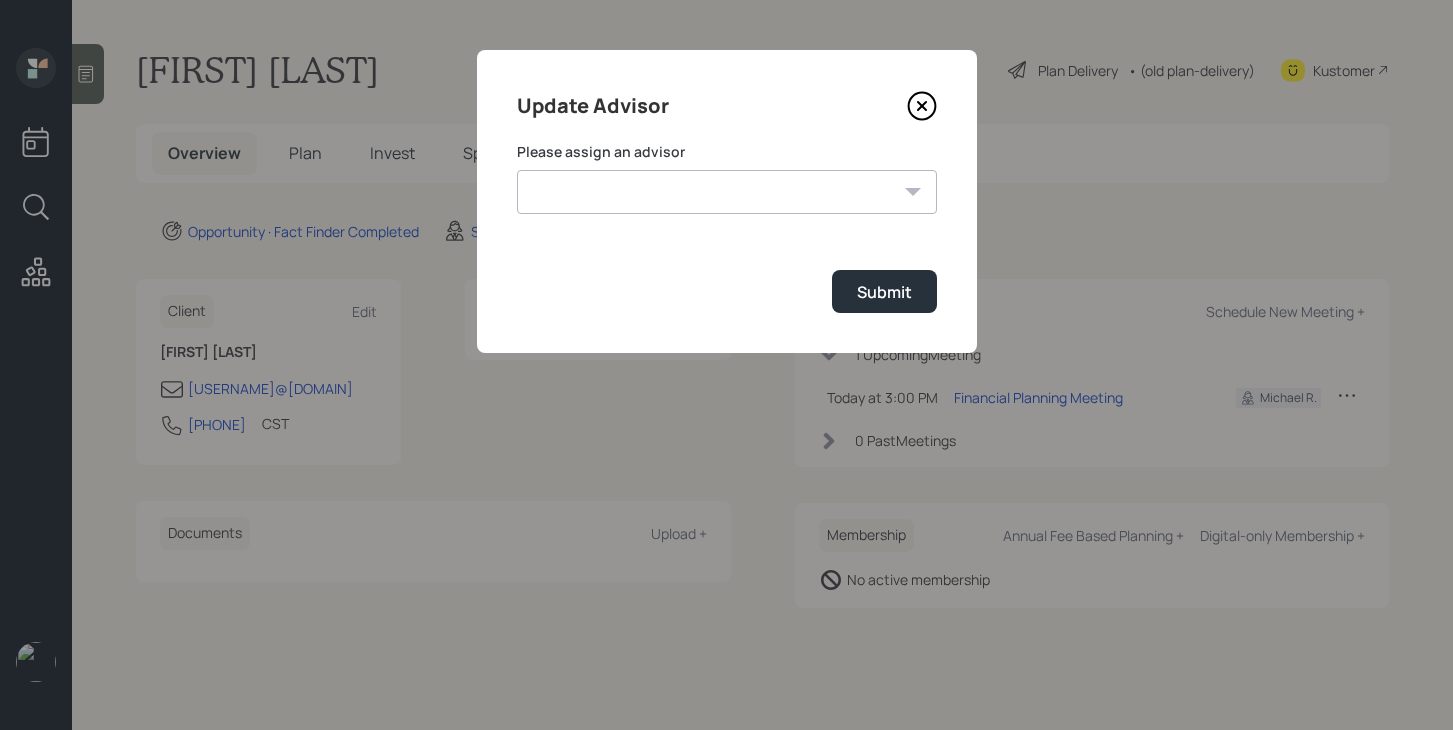 click on "Jonah Coleman Tyler End Michael Russo Treva Nostdahl Eric Schwartz James DiStasi Hunter Neumayer Sami Boghos Harrison Schaefer" at bounding box center (727, 192) 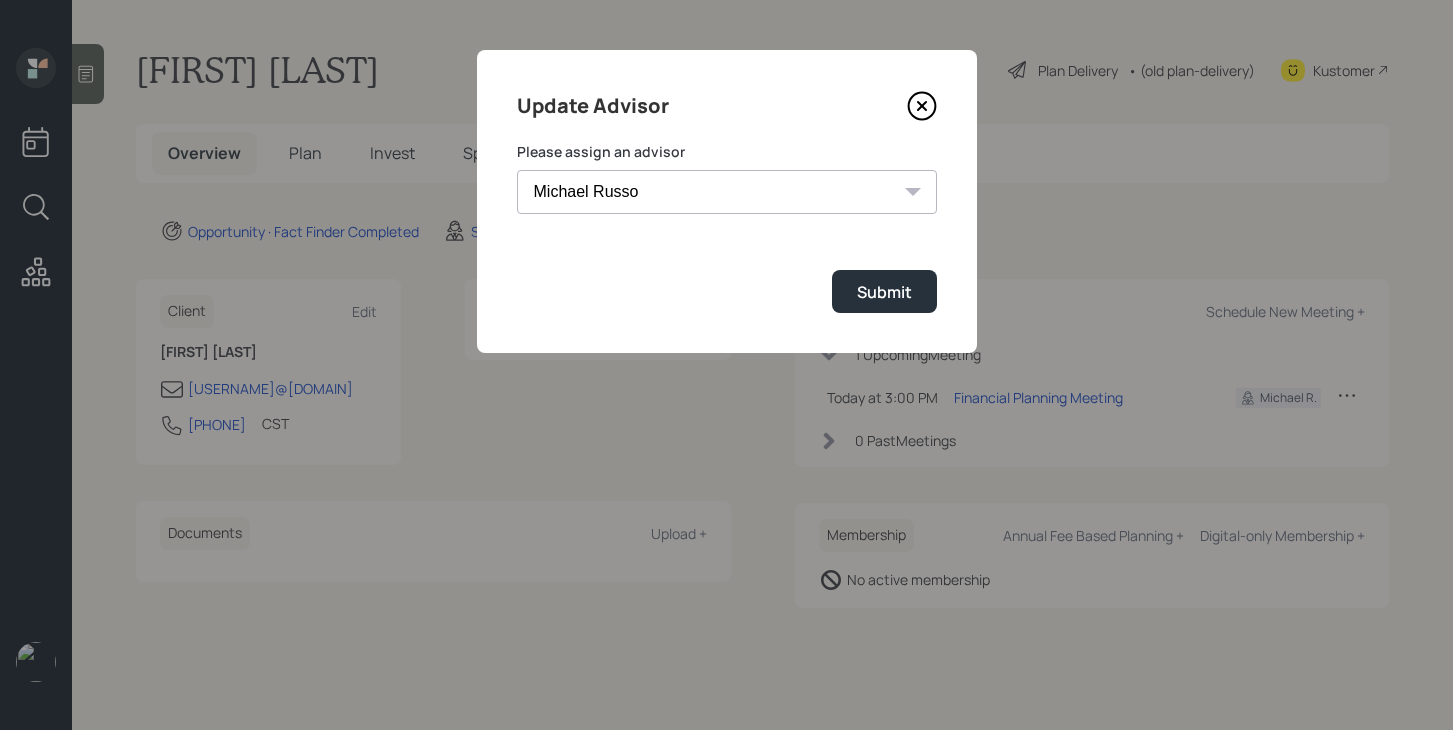 click on "Update Advisor Please assign an advisor Jonah Coleman Tyler End Michael Russo Treva Nostdahl Eric Schwartz James DiStasi Hunter Neumayer Sami Boghos Harrison Schaefer Submit" at bounding box center [727, 201] 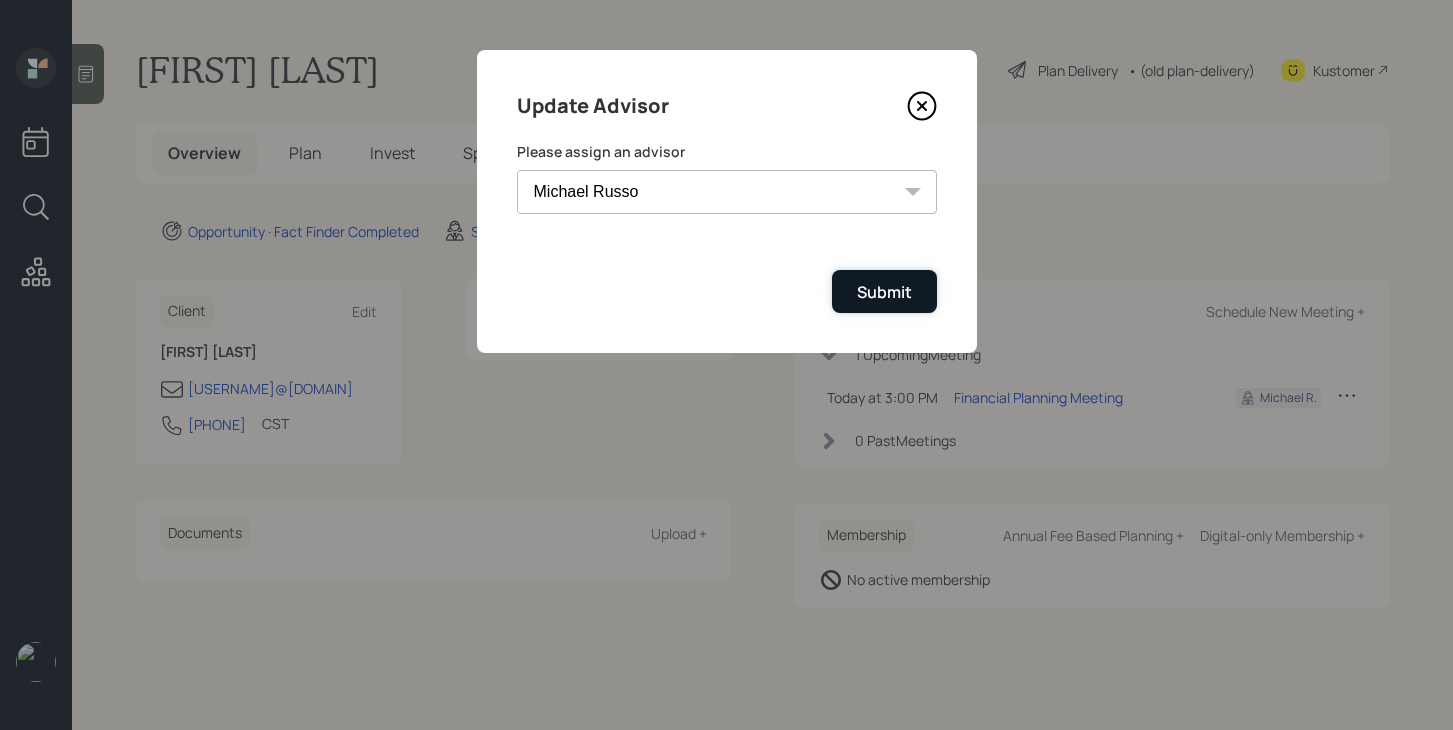 click on "Submit" at bounding box center [884, 292] 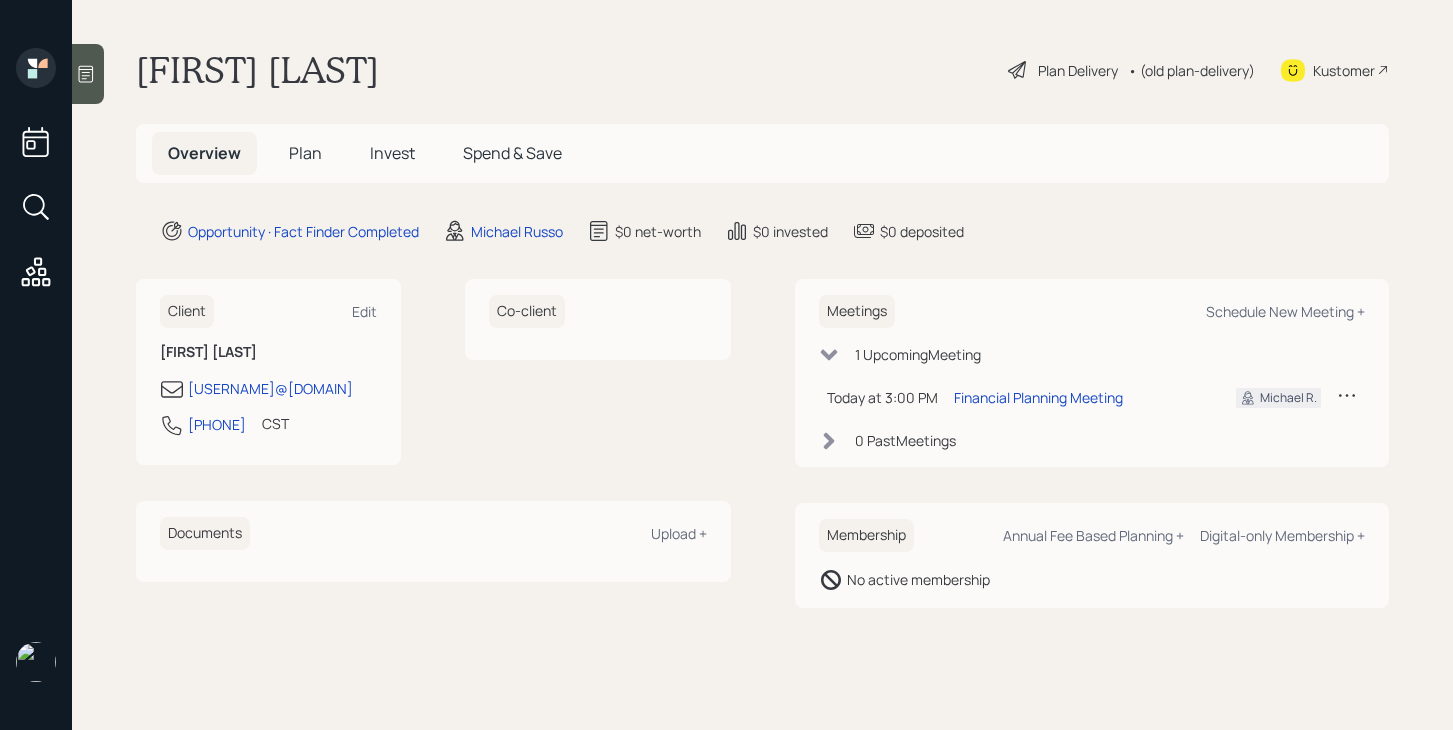 click on "Plan" at bounding box center [305, 153] 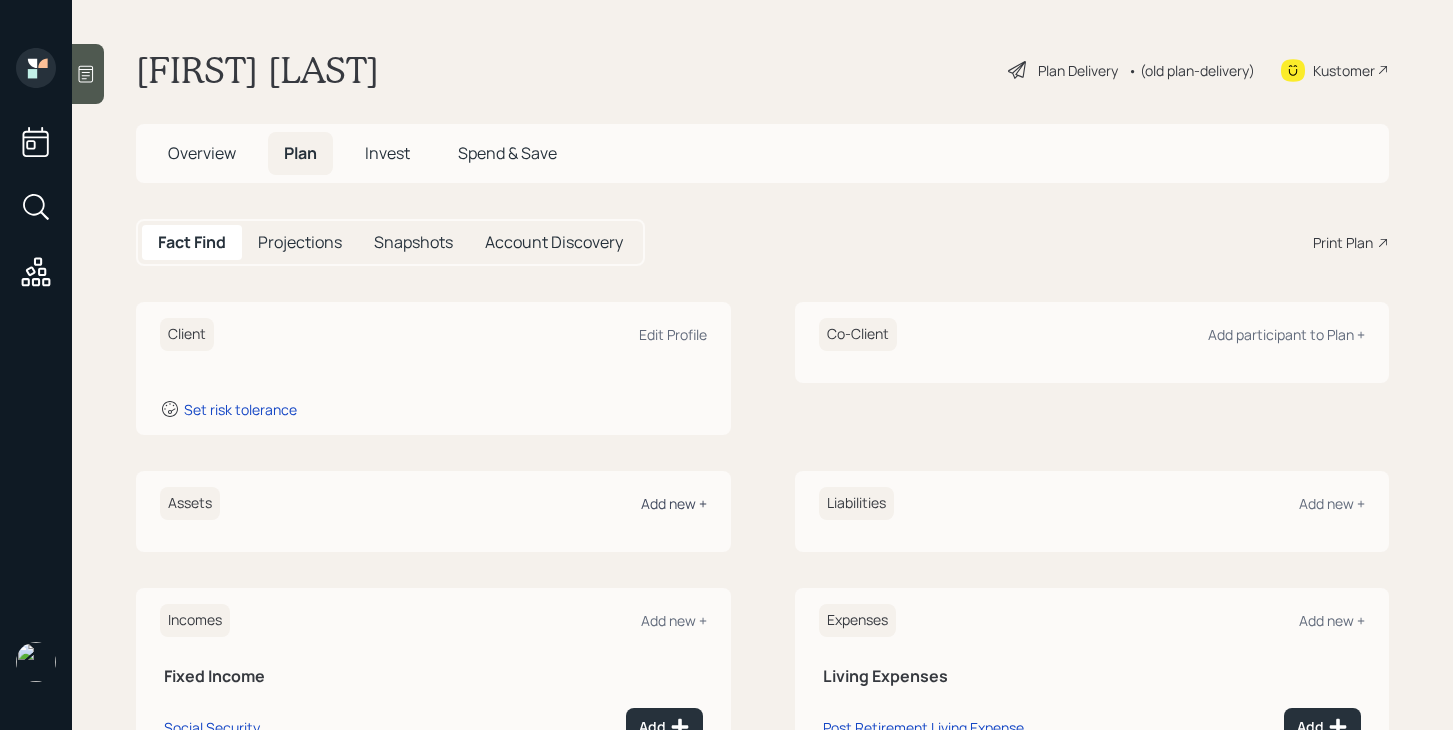 click on "Add new +" at bounding box center (673, 334) 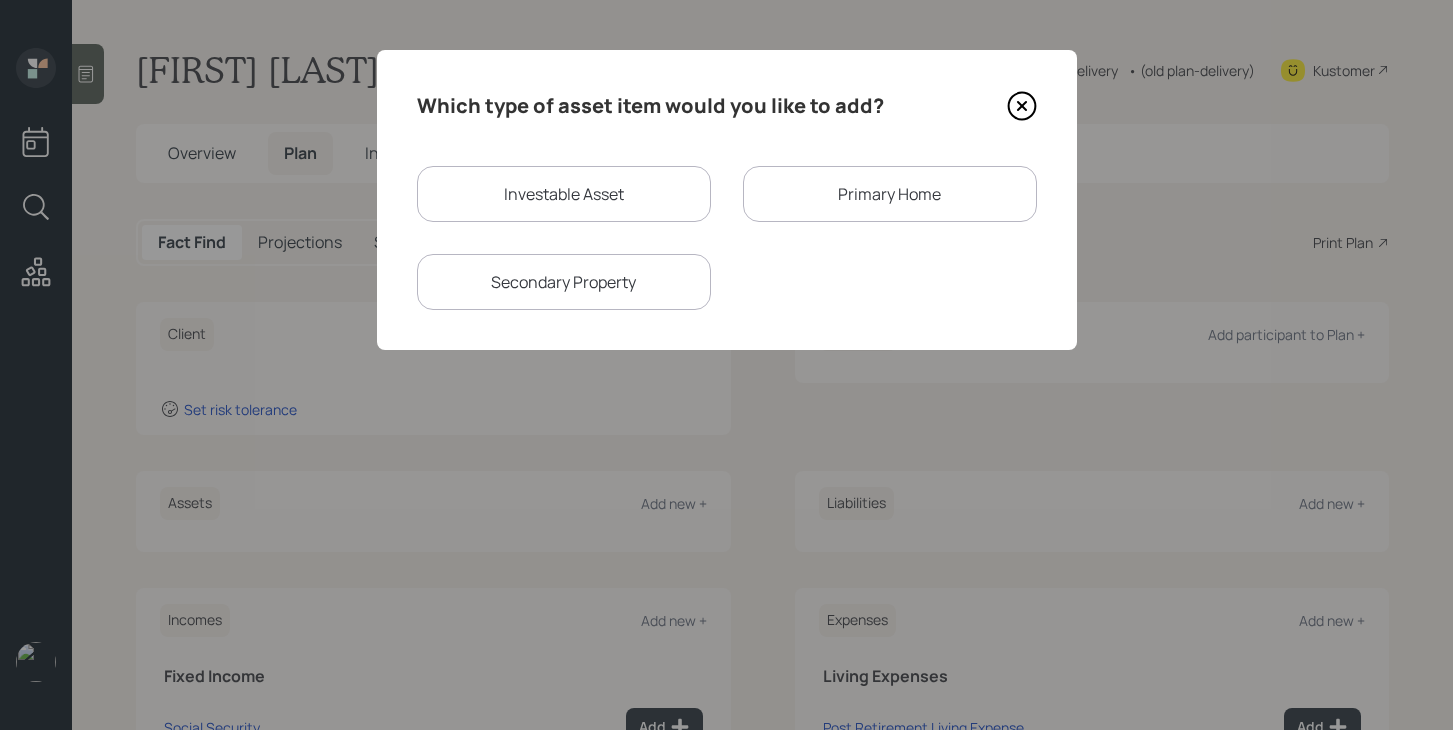 click on "Investable Asset" at bounding box center [564, 194] 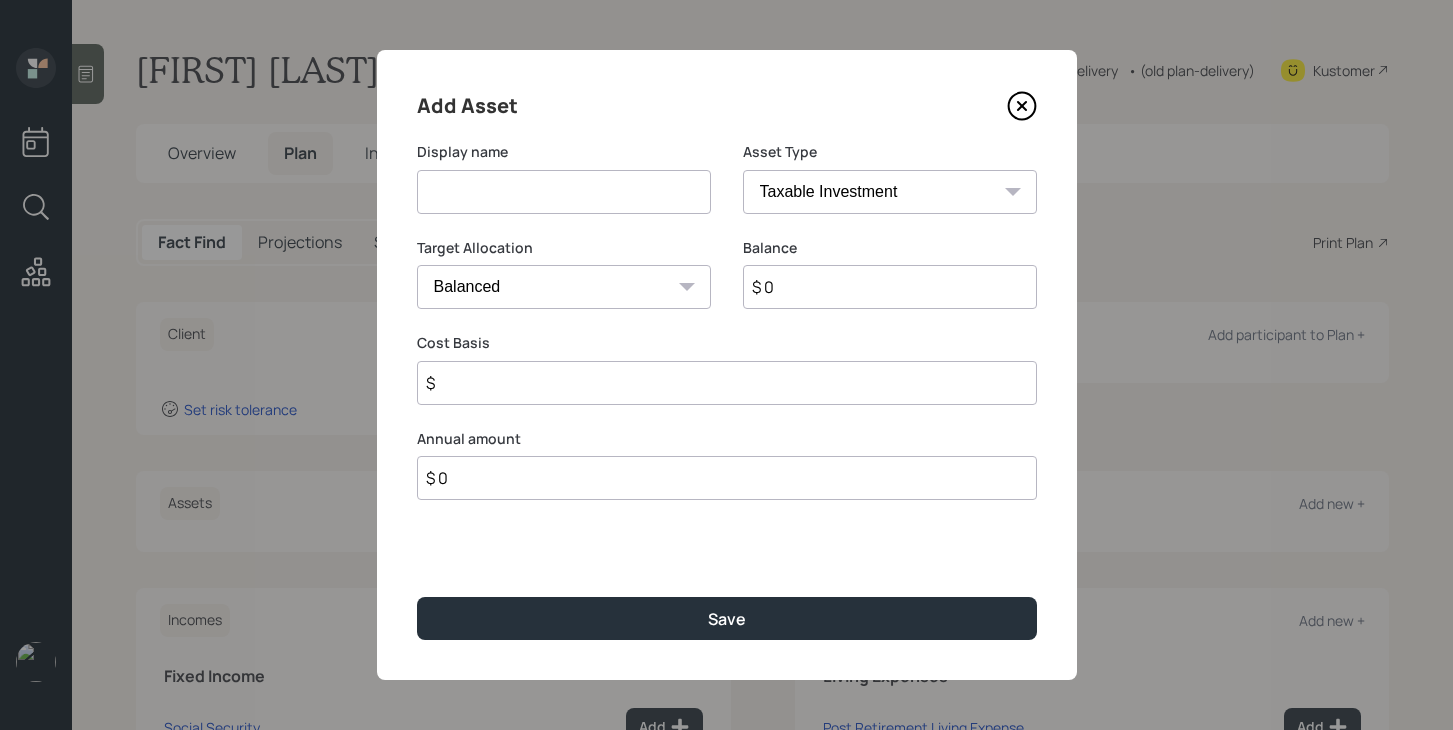 click at bounding box center [564, 192] 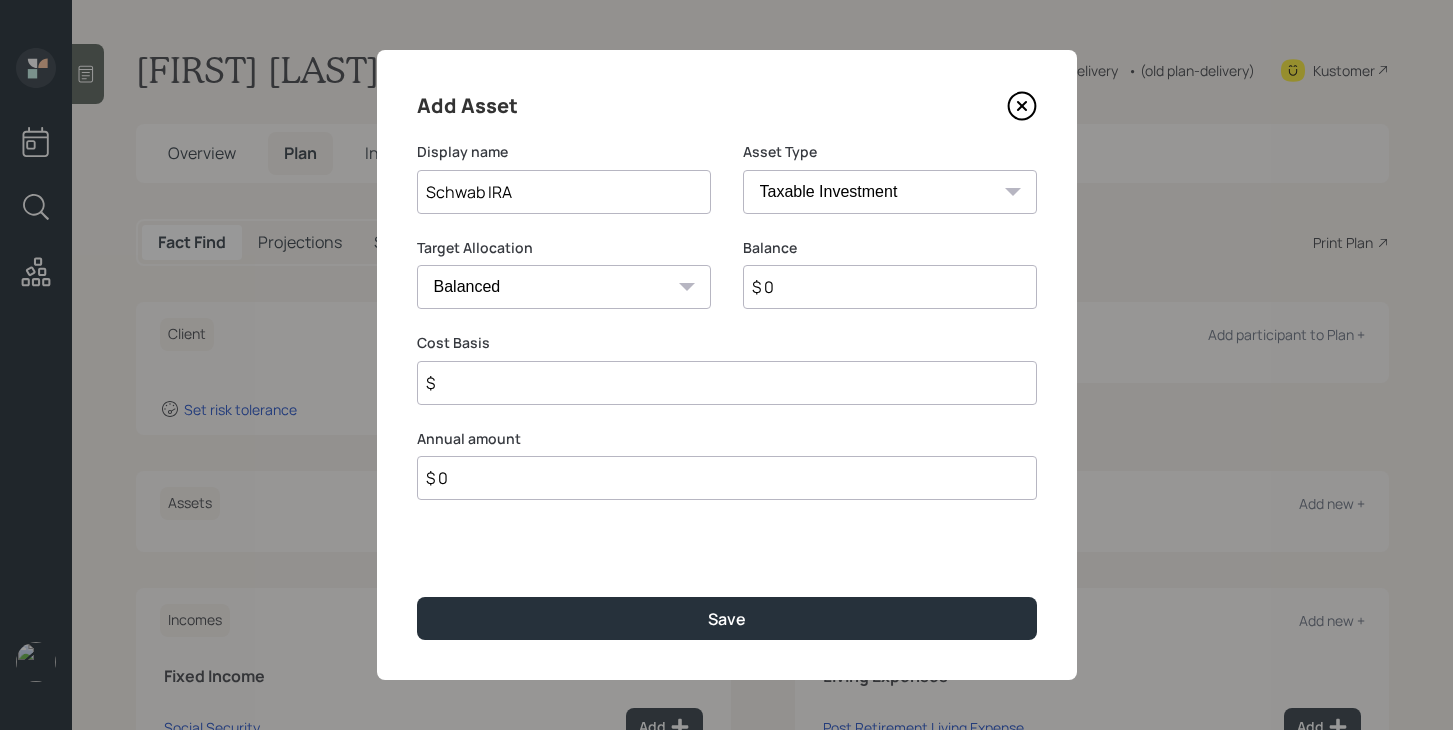 type on "Schwab IRA" 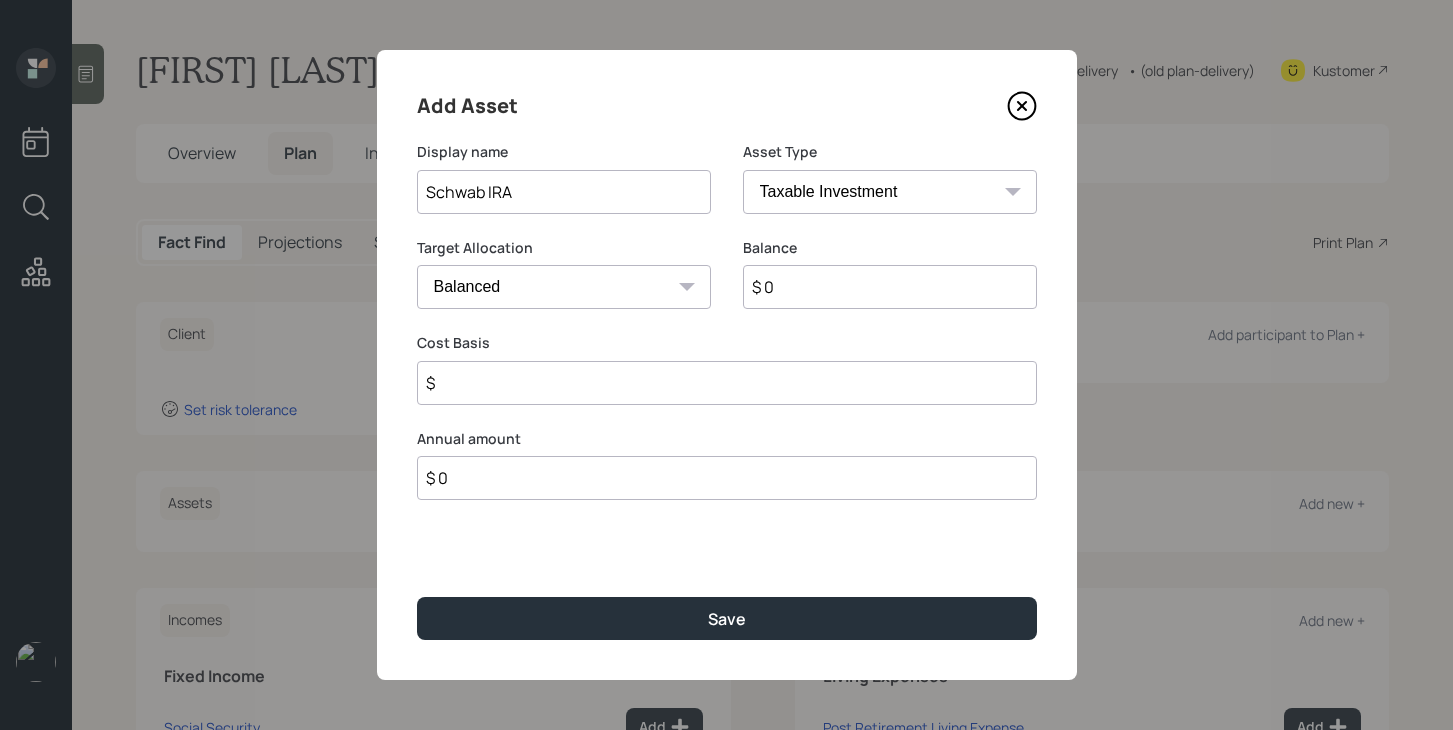 click on "SEP IRA IRA Roth IRA 401(k) Roth 401(k) 403(b) Roth 403(b) 457(b) Roth 457(b) Health Savings Account 529 Taxable Investment Checking / Savings Emergency Fund" at bounding box center (890, 192) 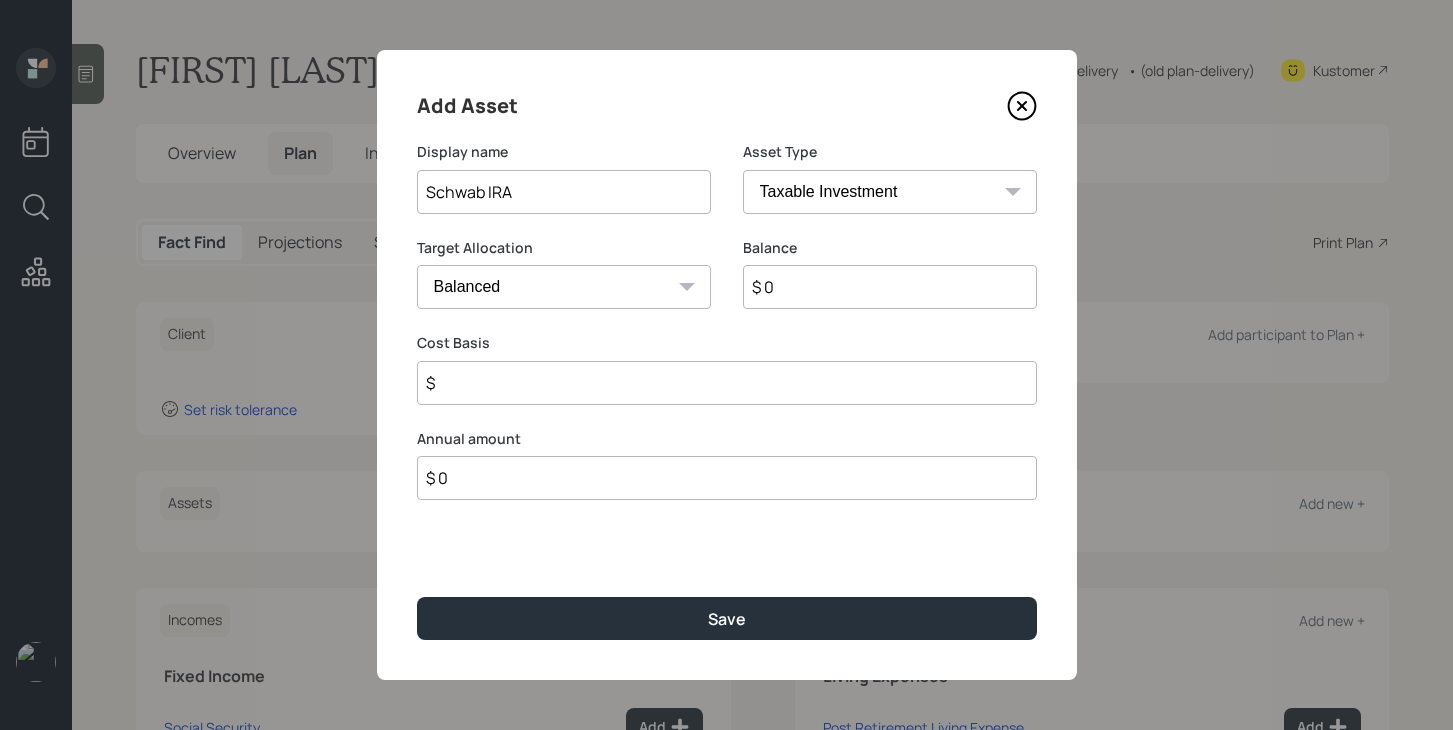 select on "ira" 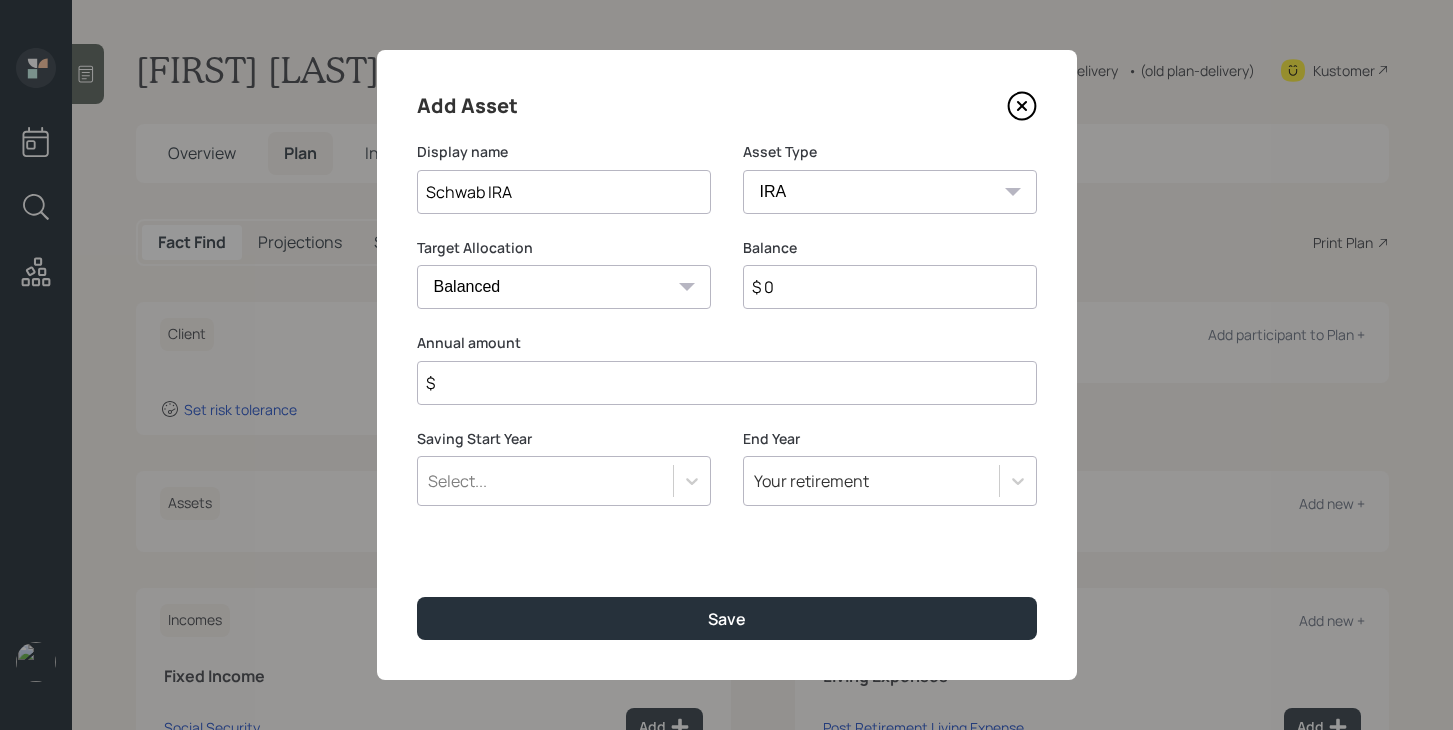 click on "$ 0" at bounding box center (890, 287) 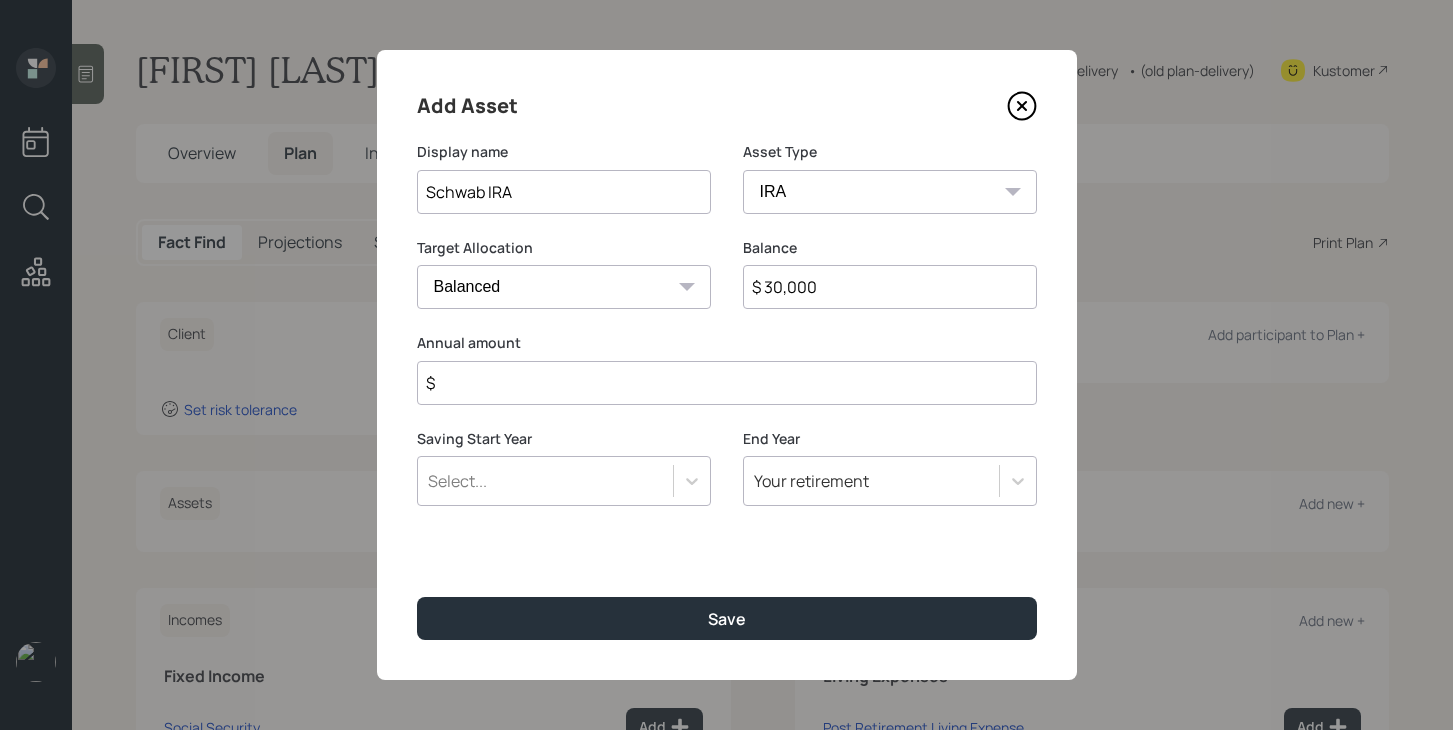 type on "$ 30,000" 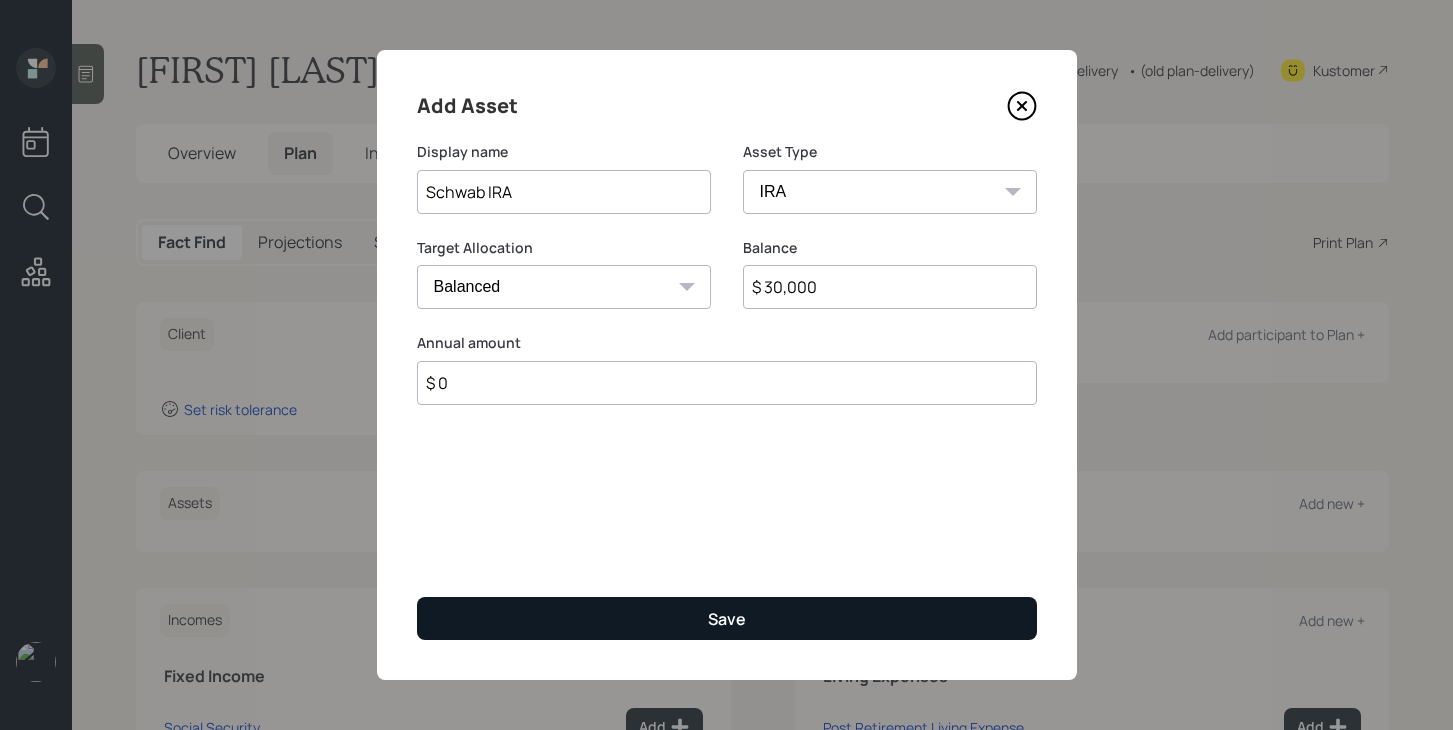 type on "$ 0" 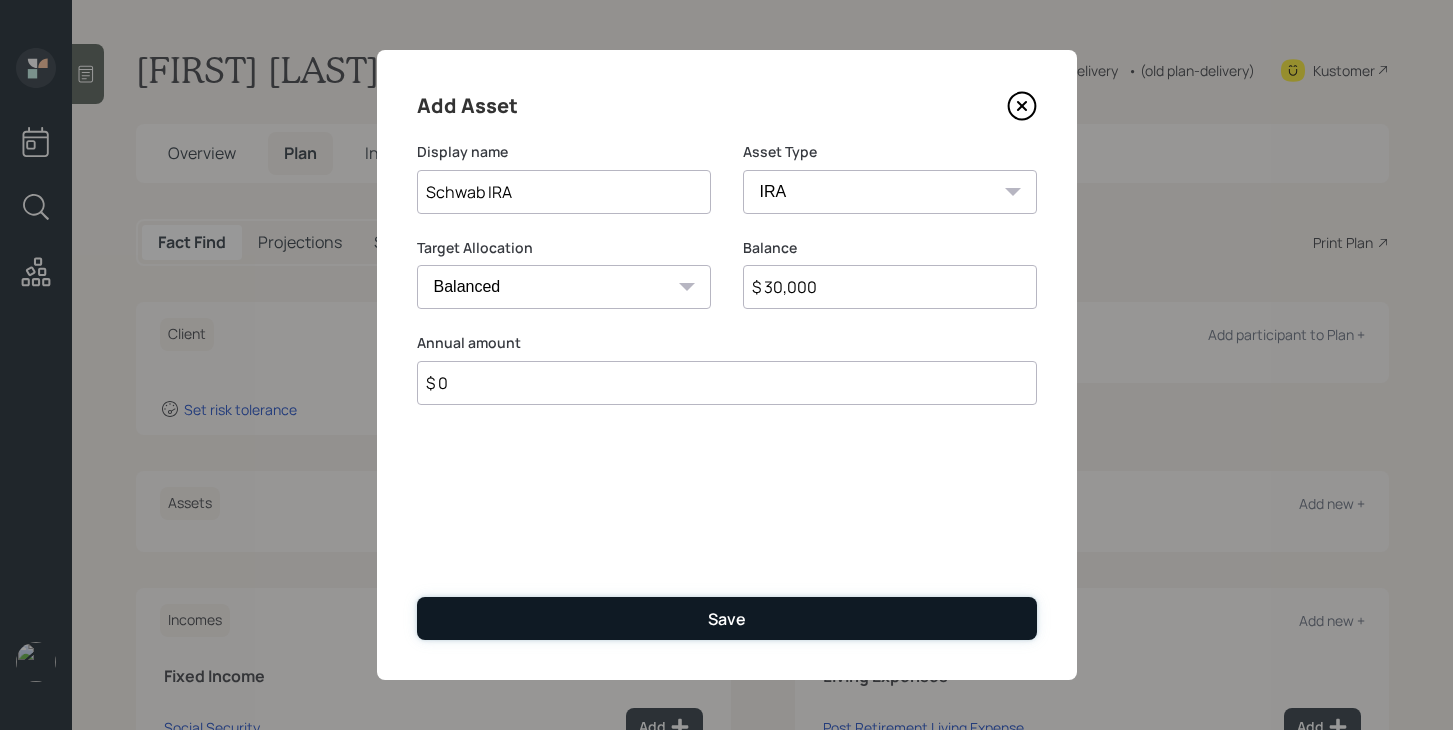click on "Save" at bounding box center (727, 618) 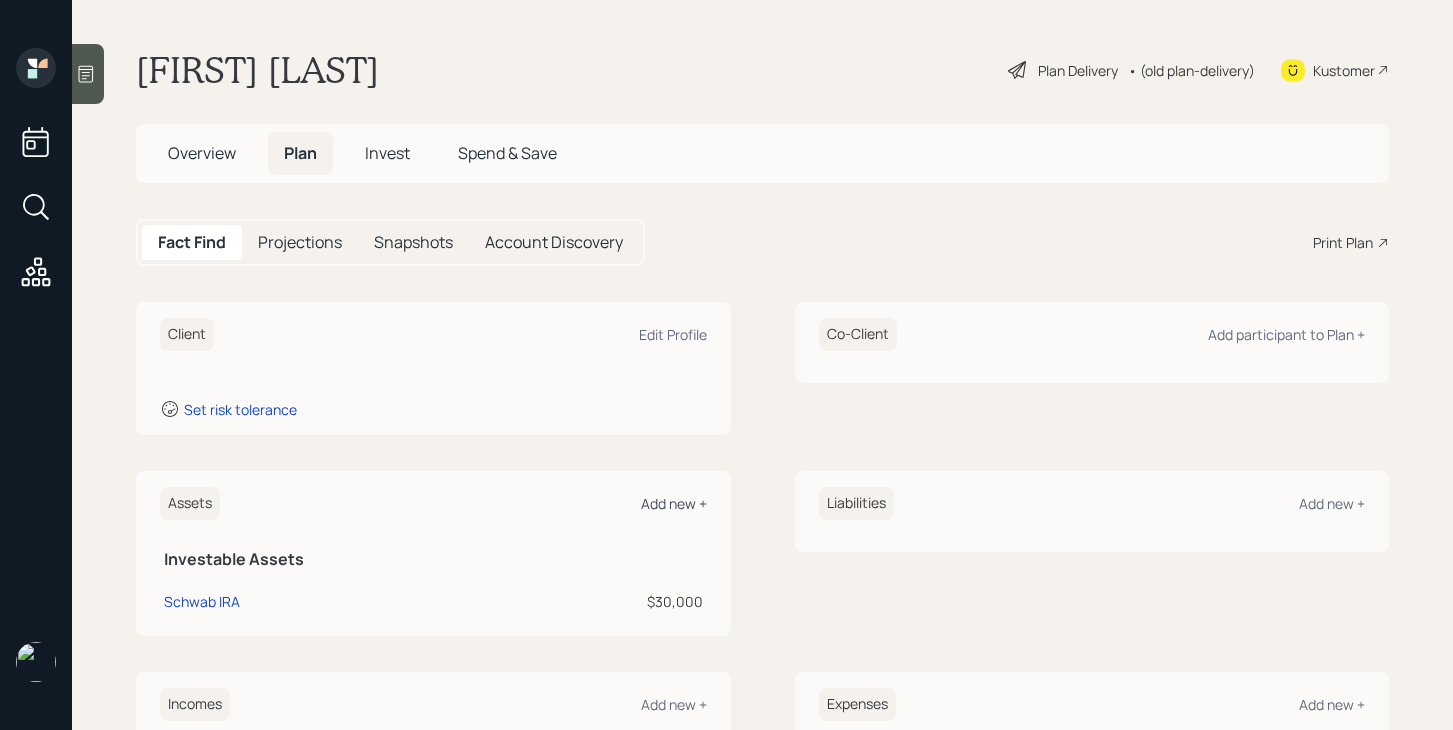 click on "Add new +" at bounding box center [673, 334] 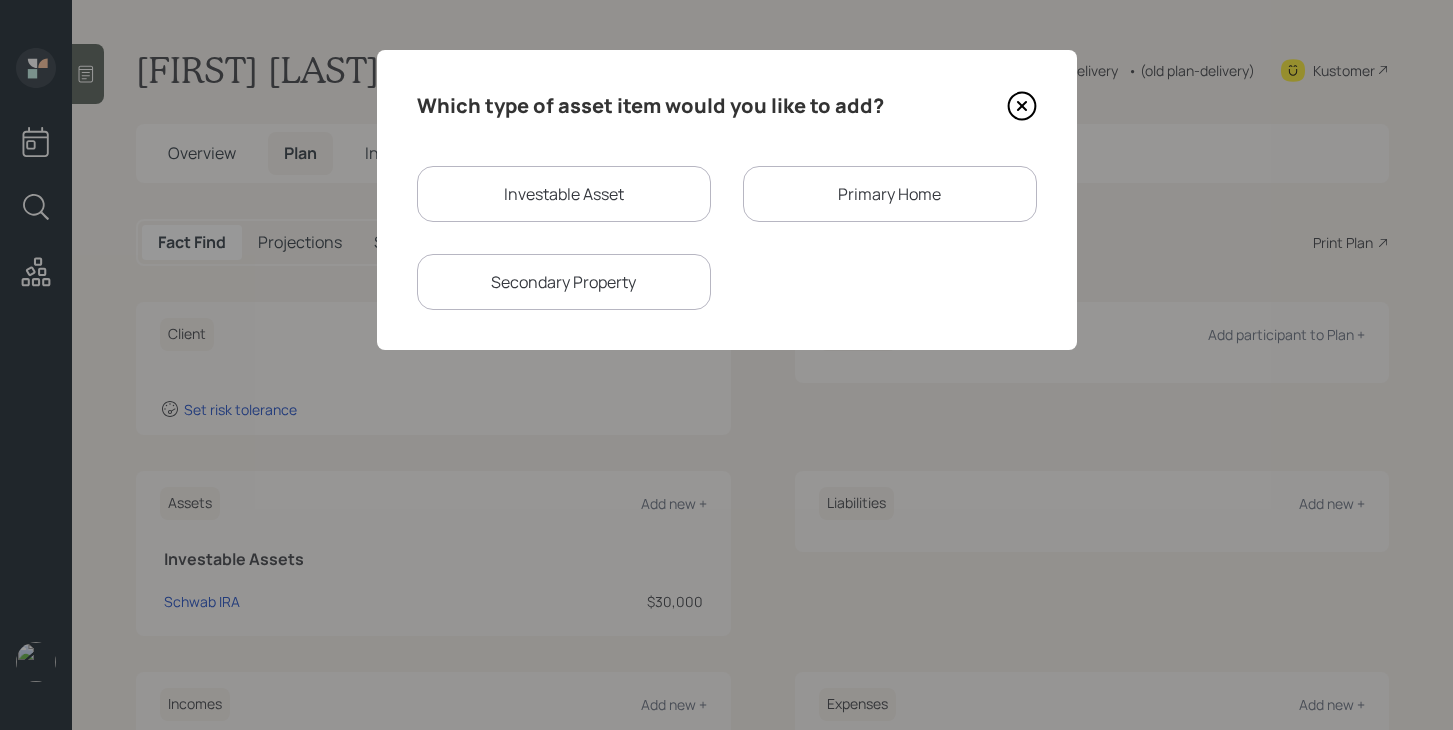 click on "Investable Asset" at bounding box center [564, 194] 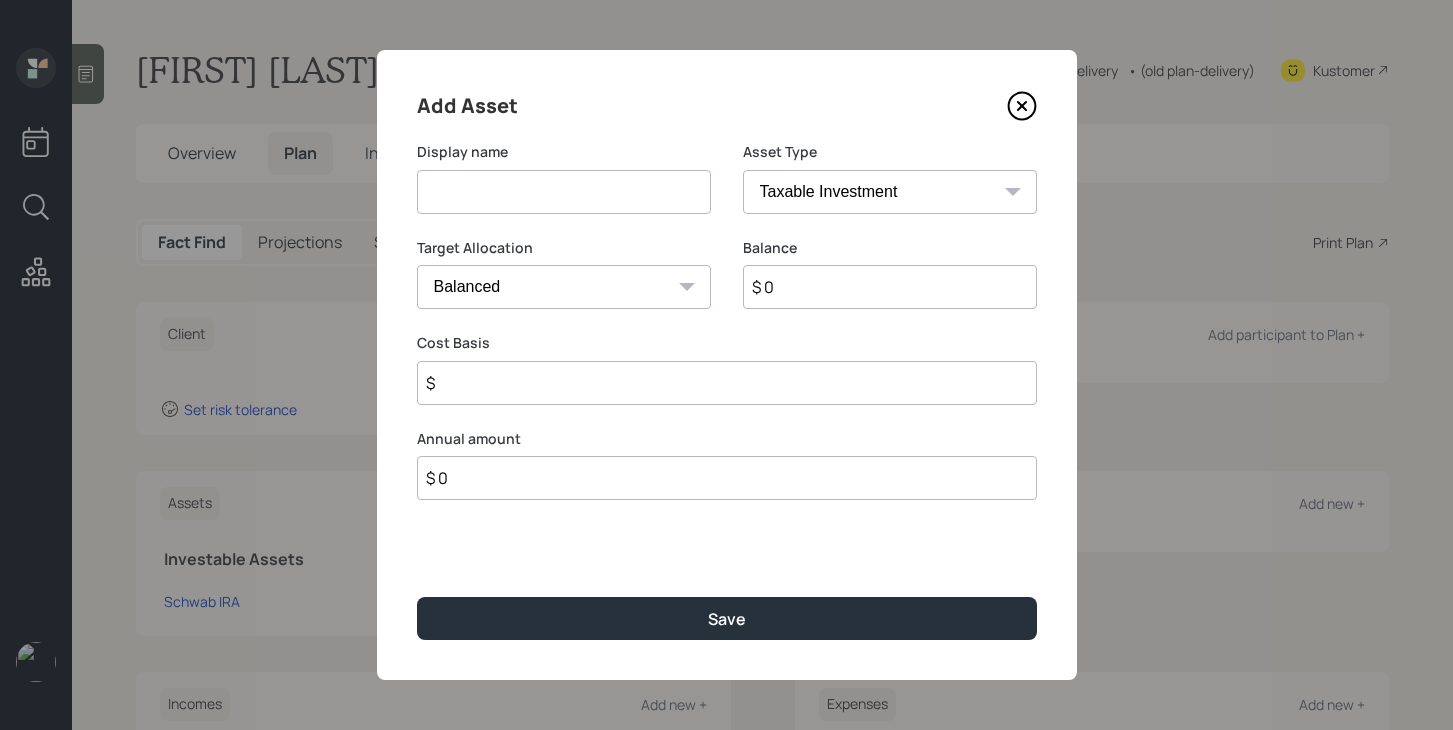 click at bounding box center (564, 192) 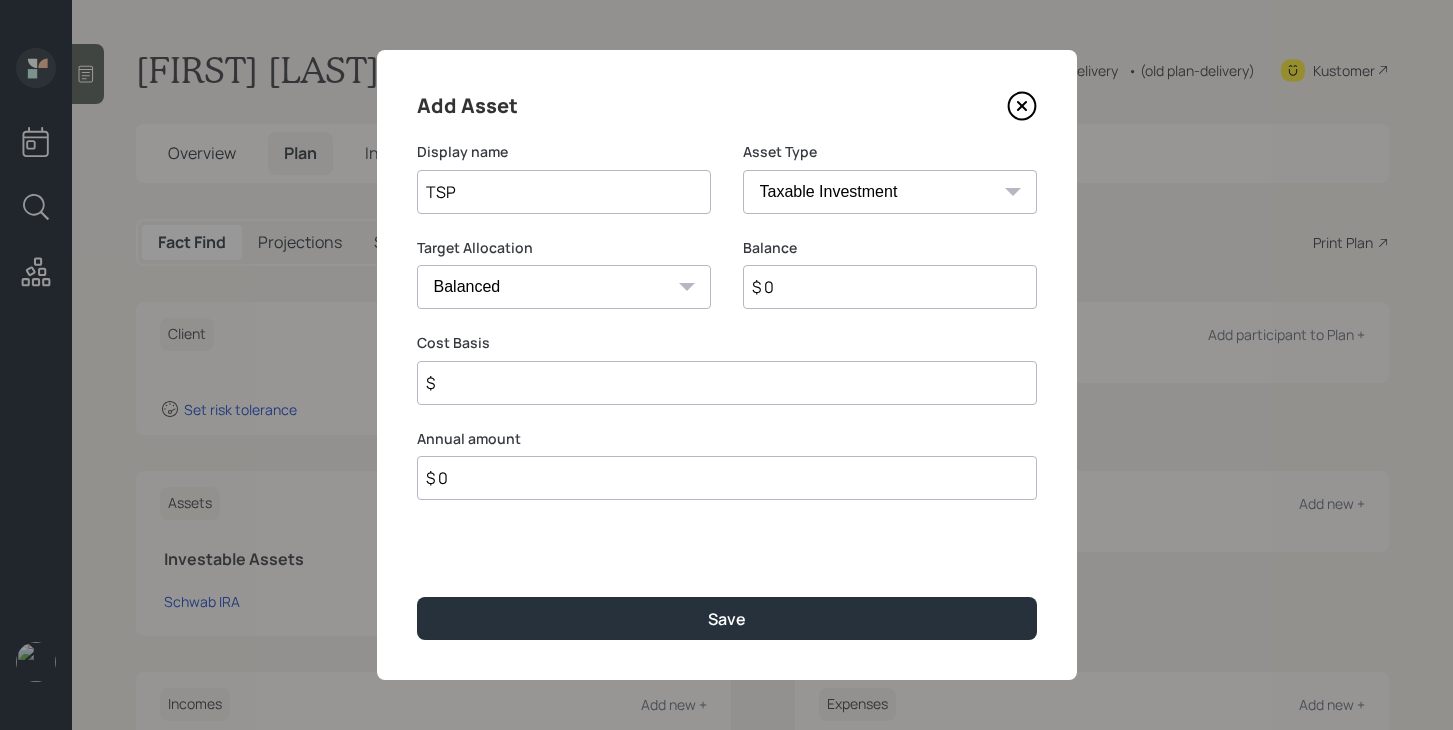 type on "TSP" 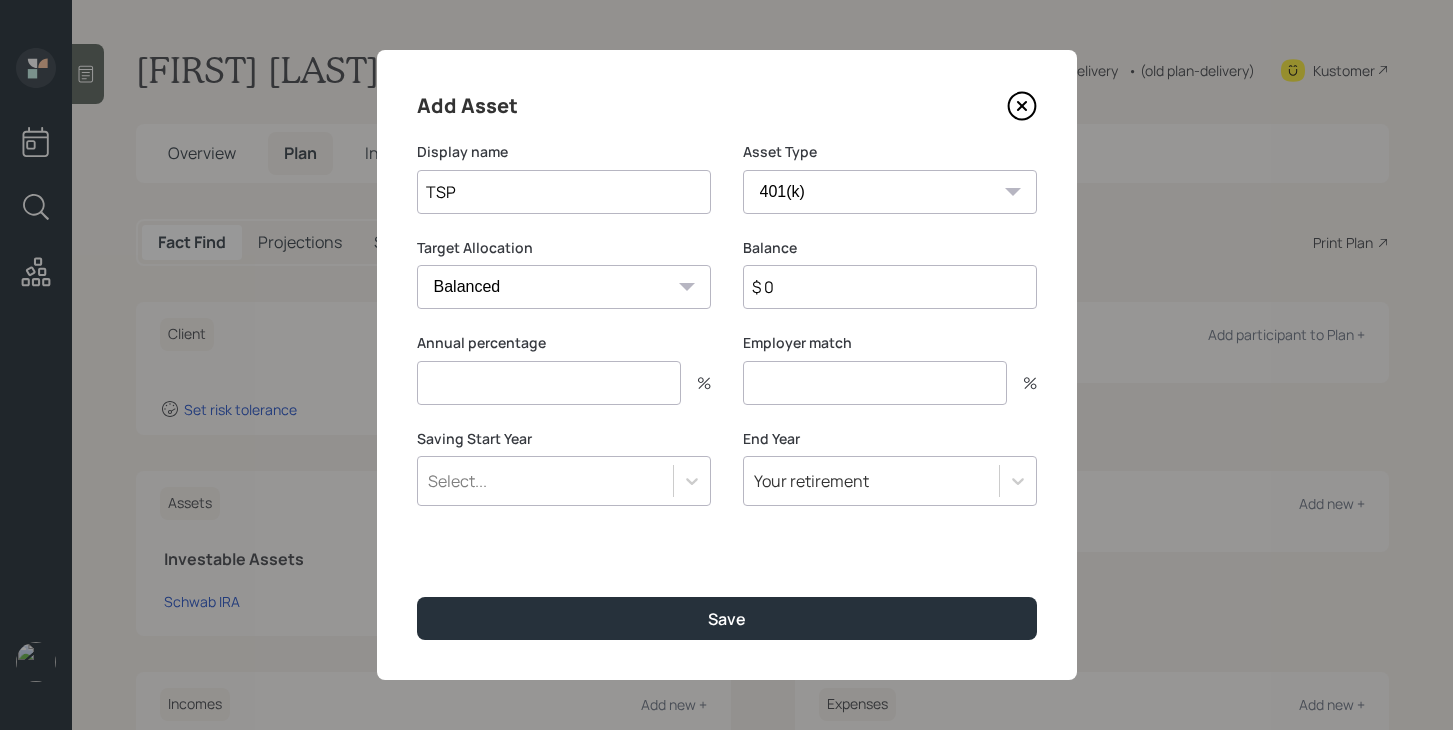 click on "$ 0" at bounding box center [890, 287] 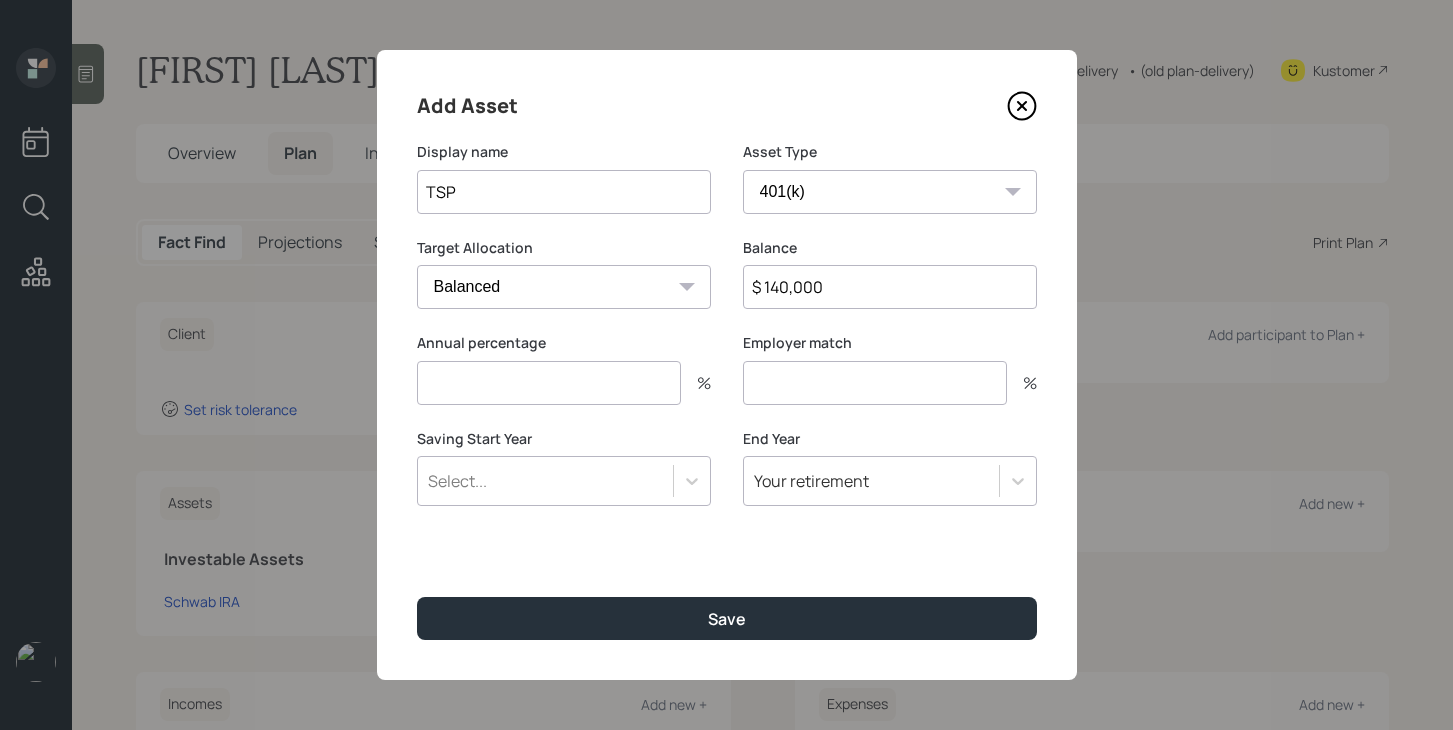 type on "$ 140,000" 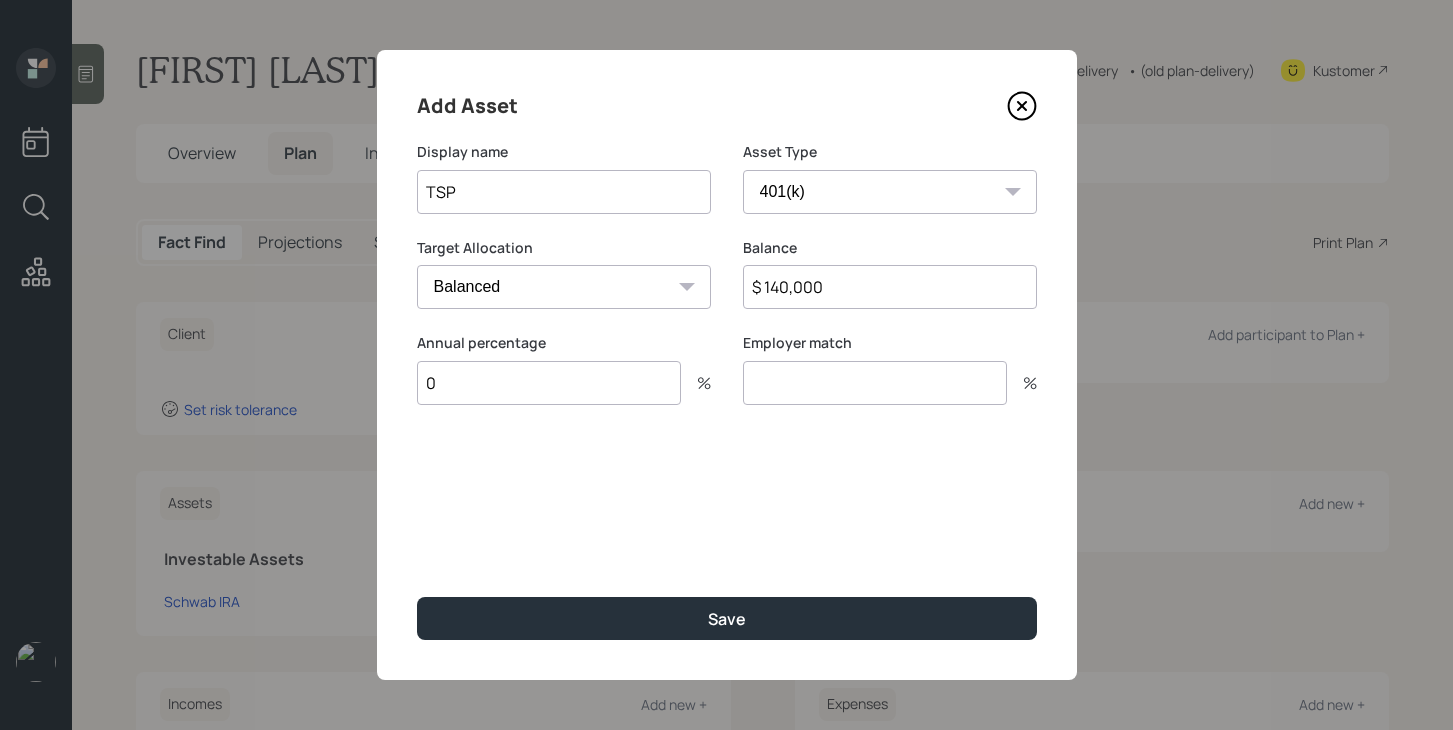 type on "0" 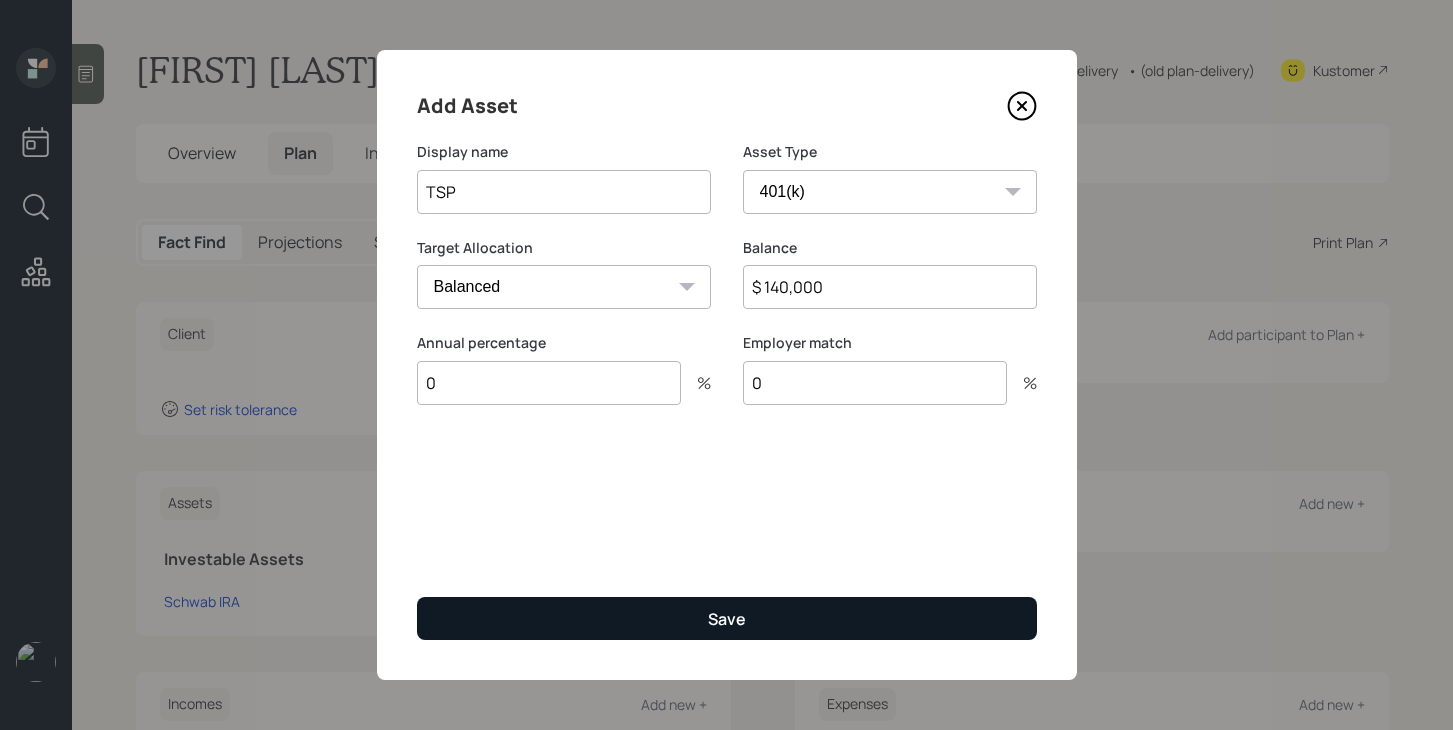 type on "0" 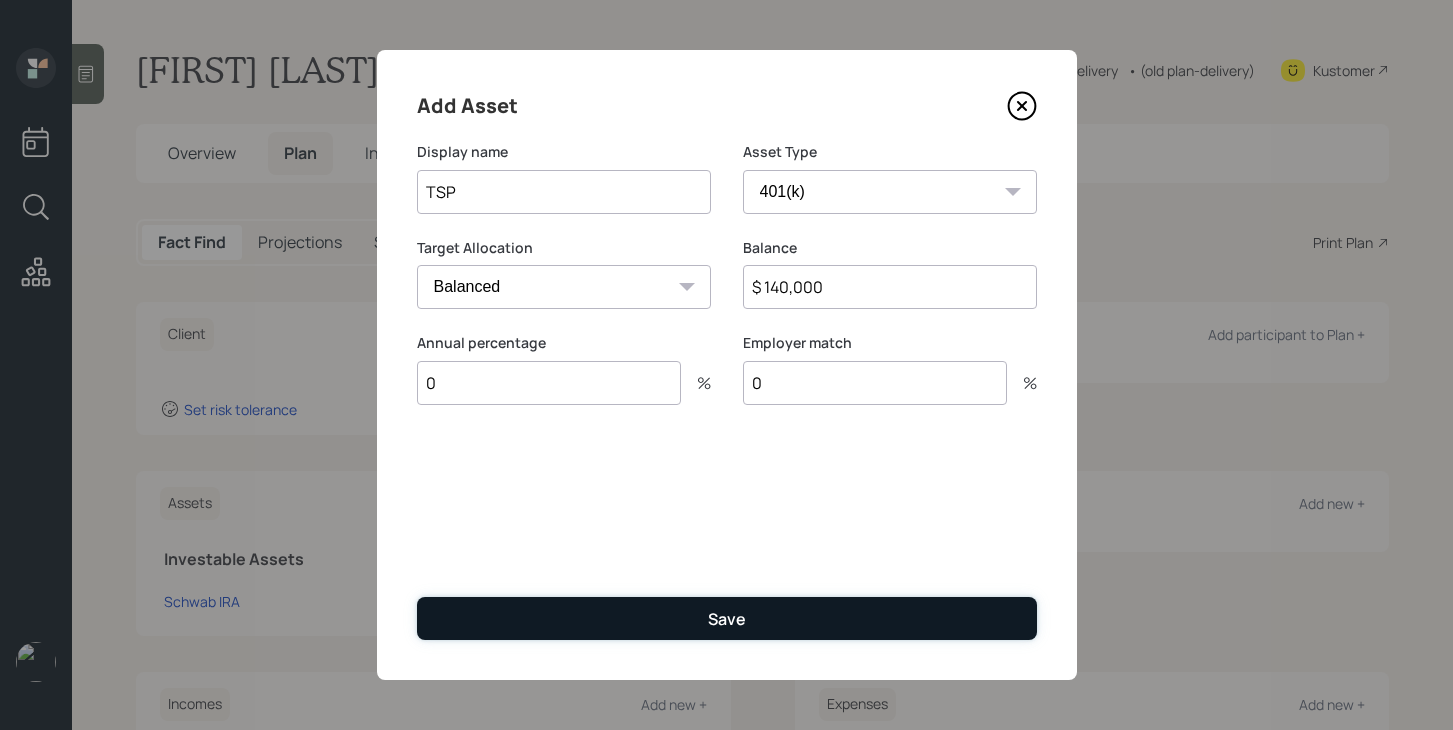 click on "Save" at bounding box center [727, 618] 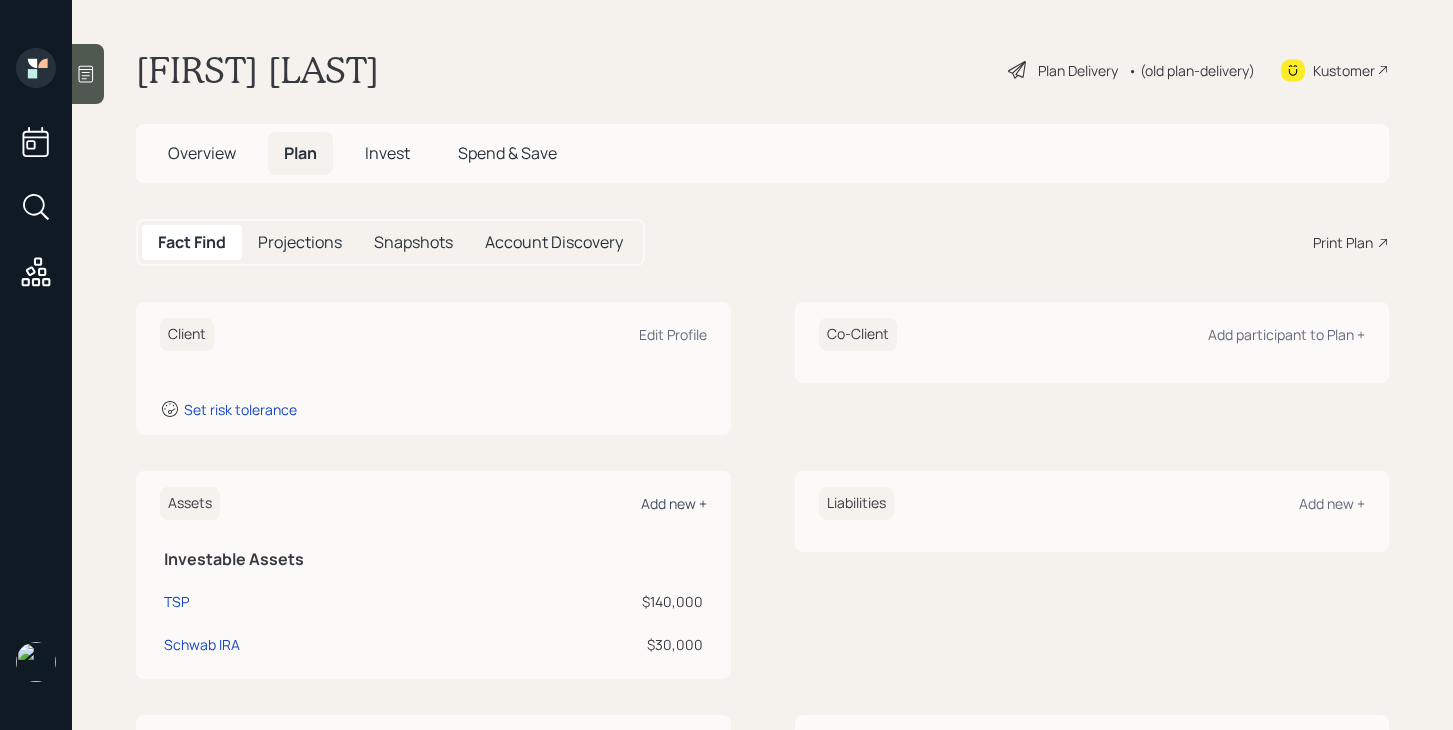 click on "Add new +" at bounding box center (673, 334) 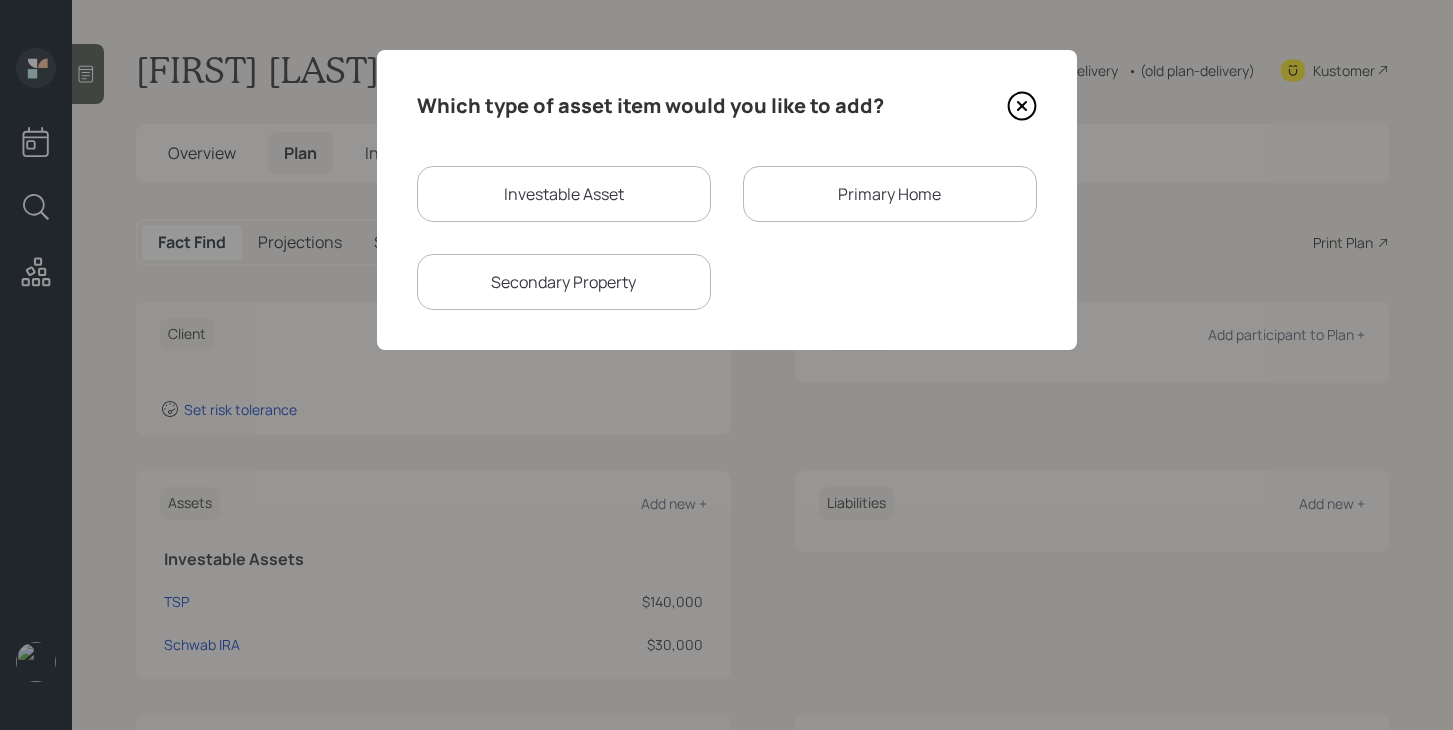 click on "Investable Asset" at bounding box center (564, 194) 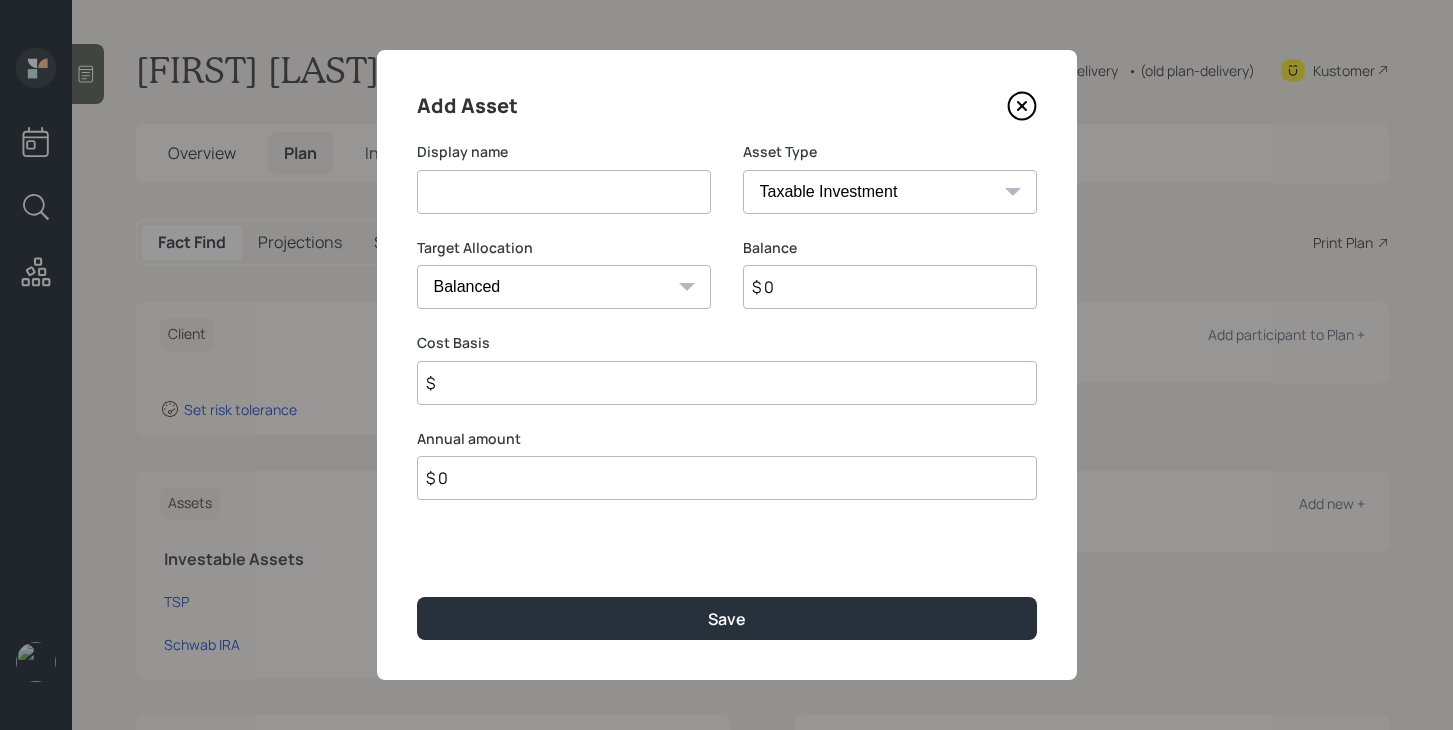 click at bounding box center [564, 192] 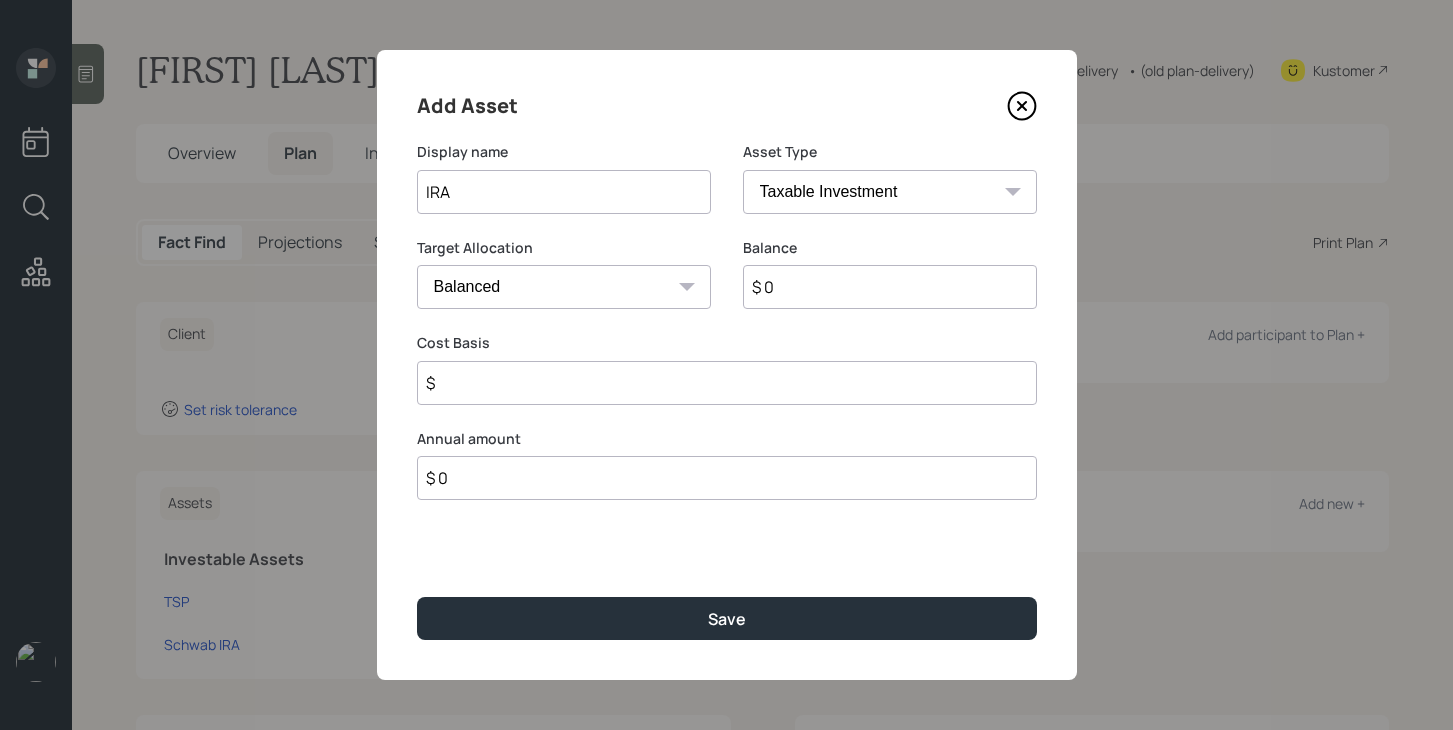 type on "IRA" 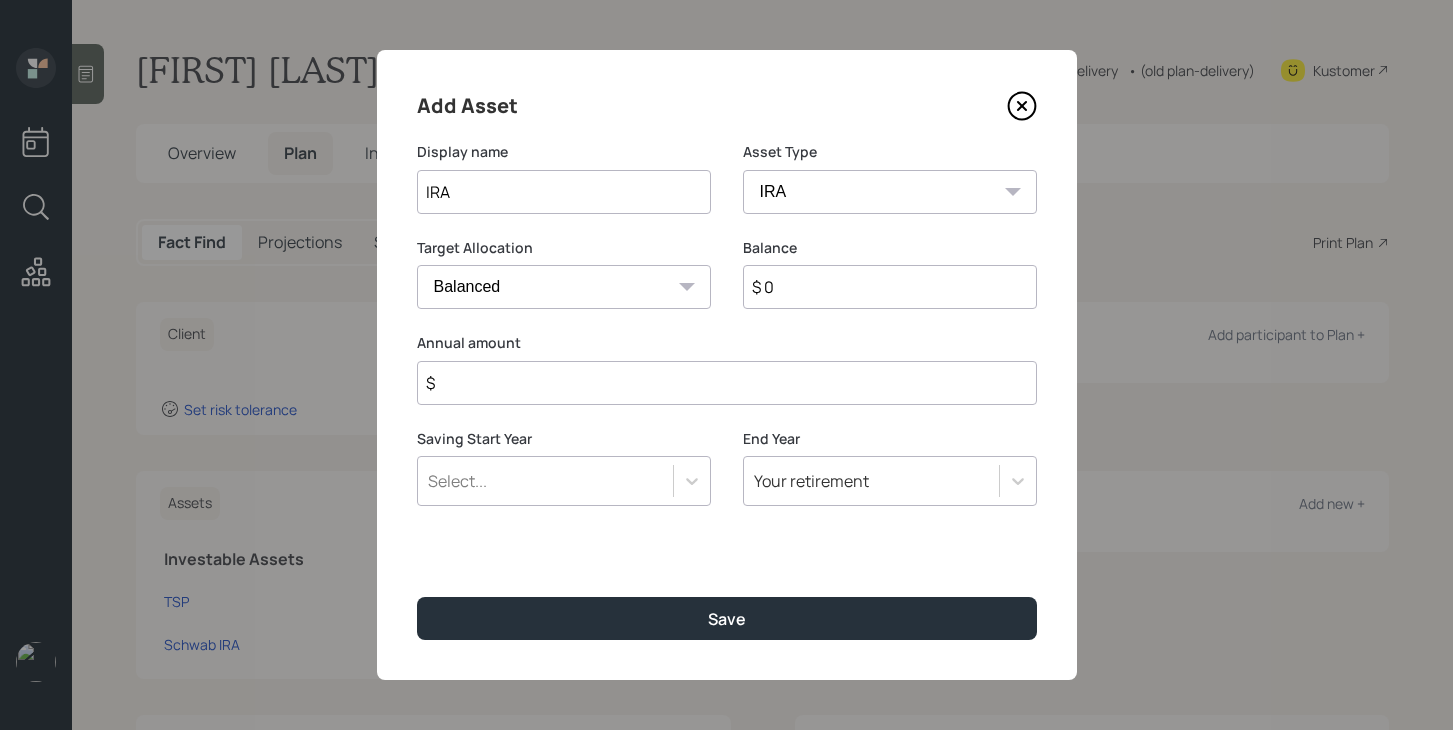 click on "$ 0" at bounding box center (890, 287) 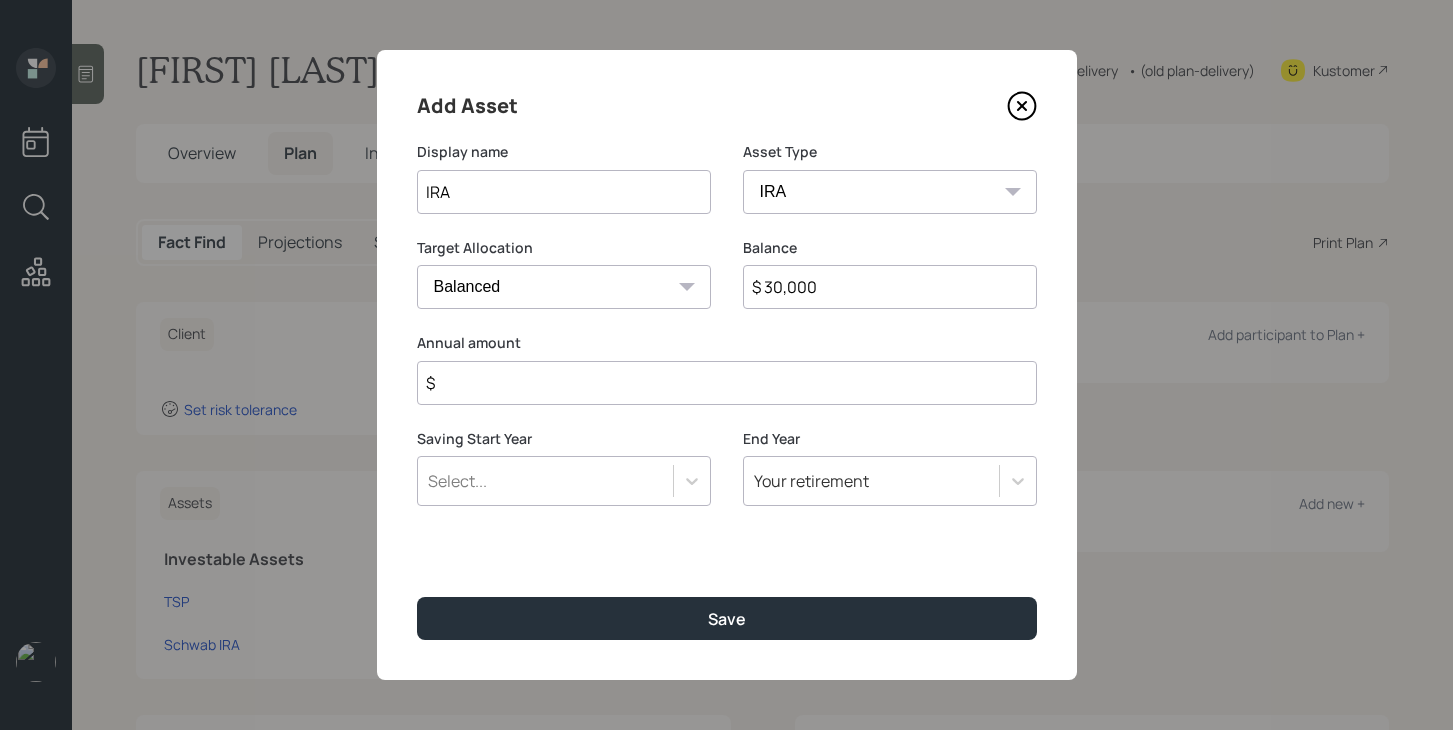 type on "$ 30,000" 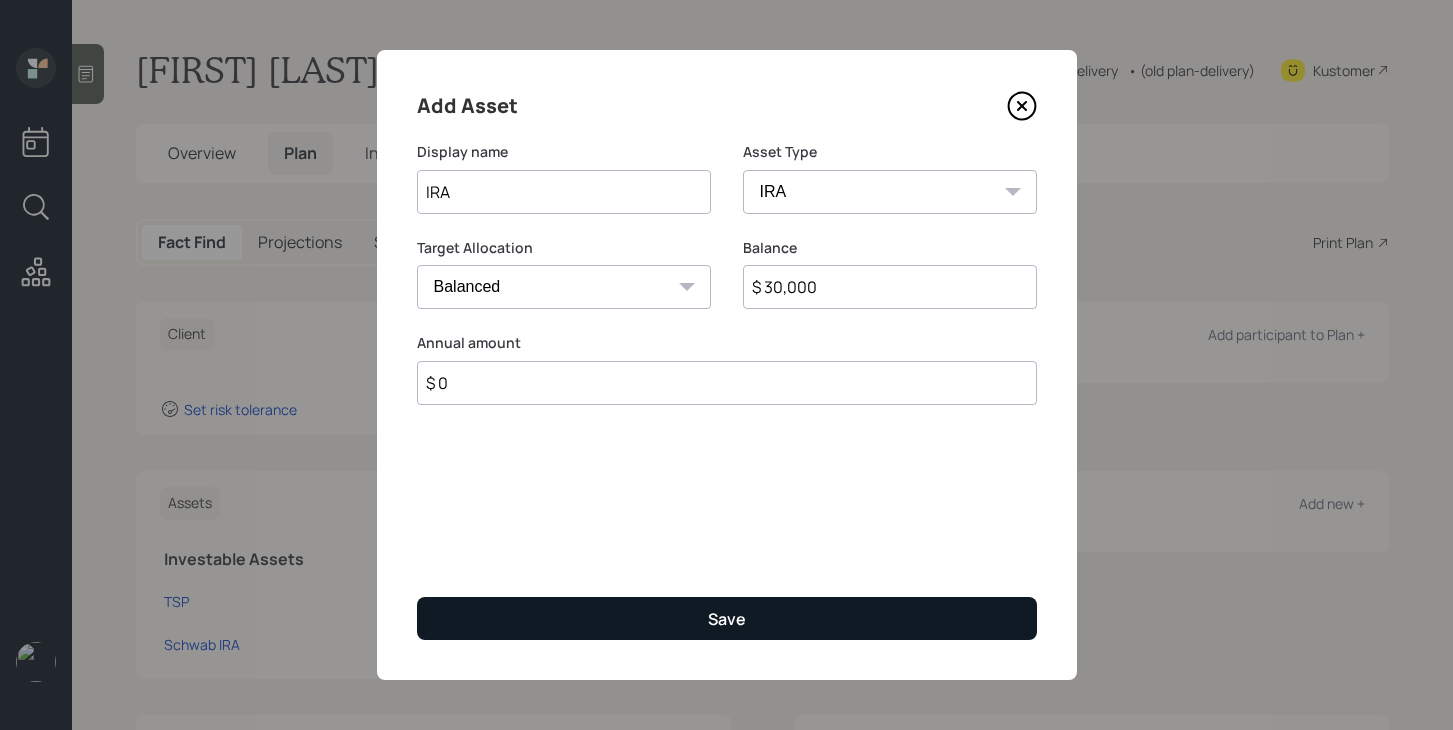 type on "$ 0" 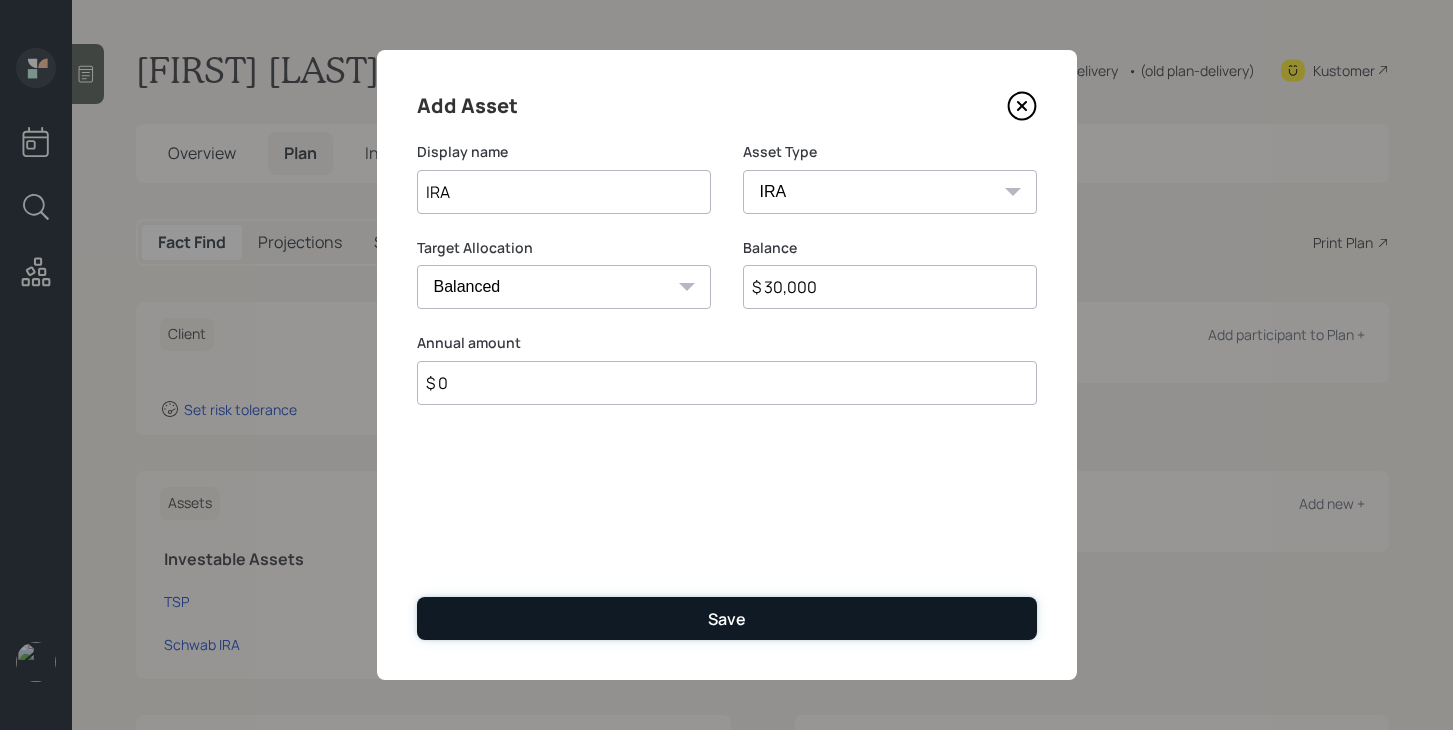 click on "Save" at bounding box center [727, 618] 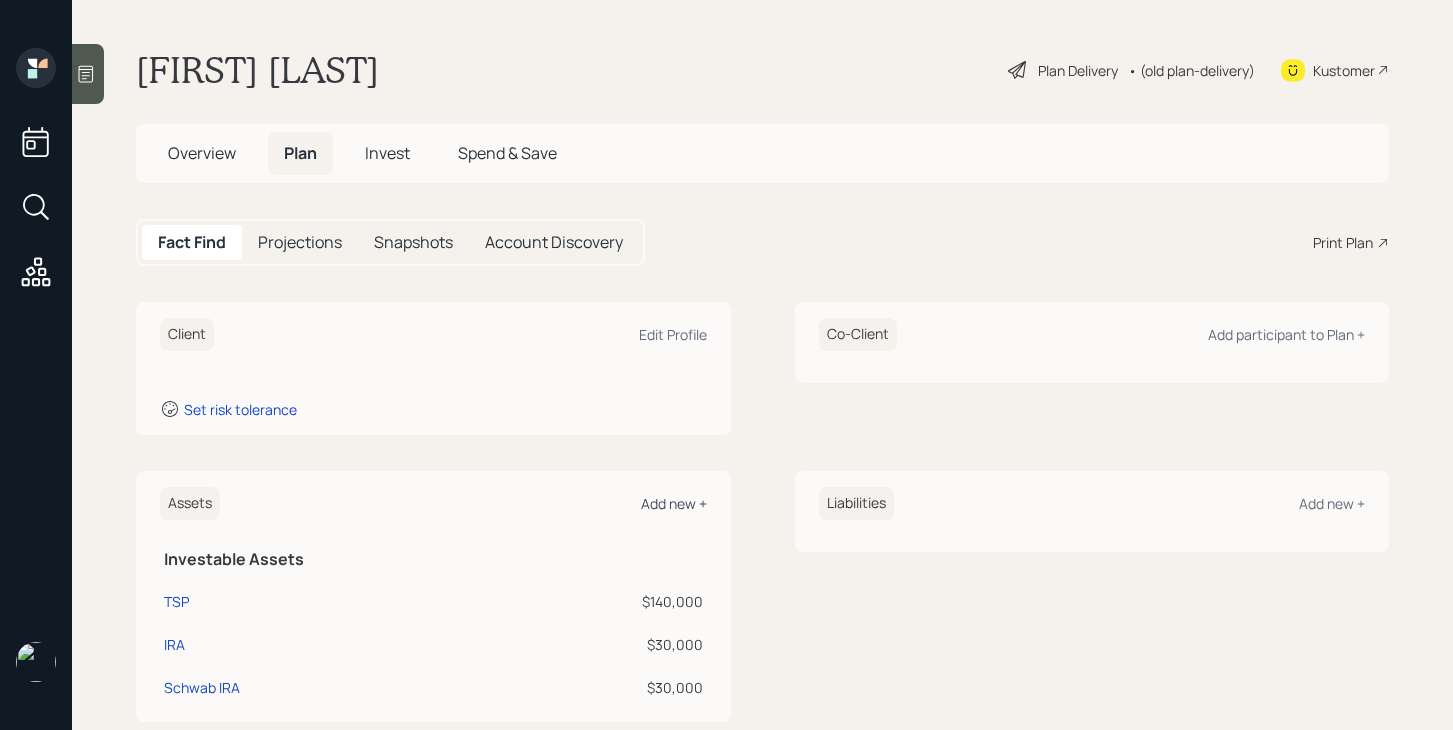 click on "Add new +" at bounding box center (673, 334) 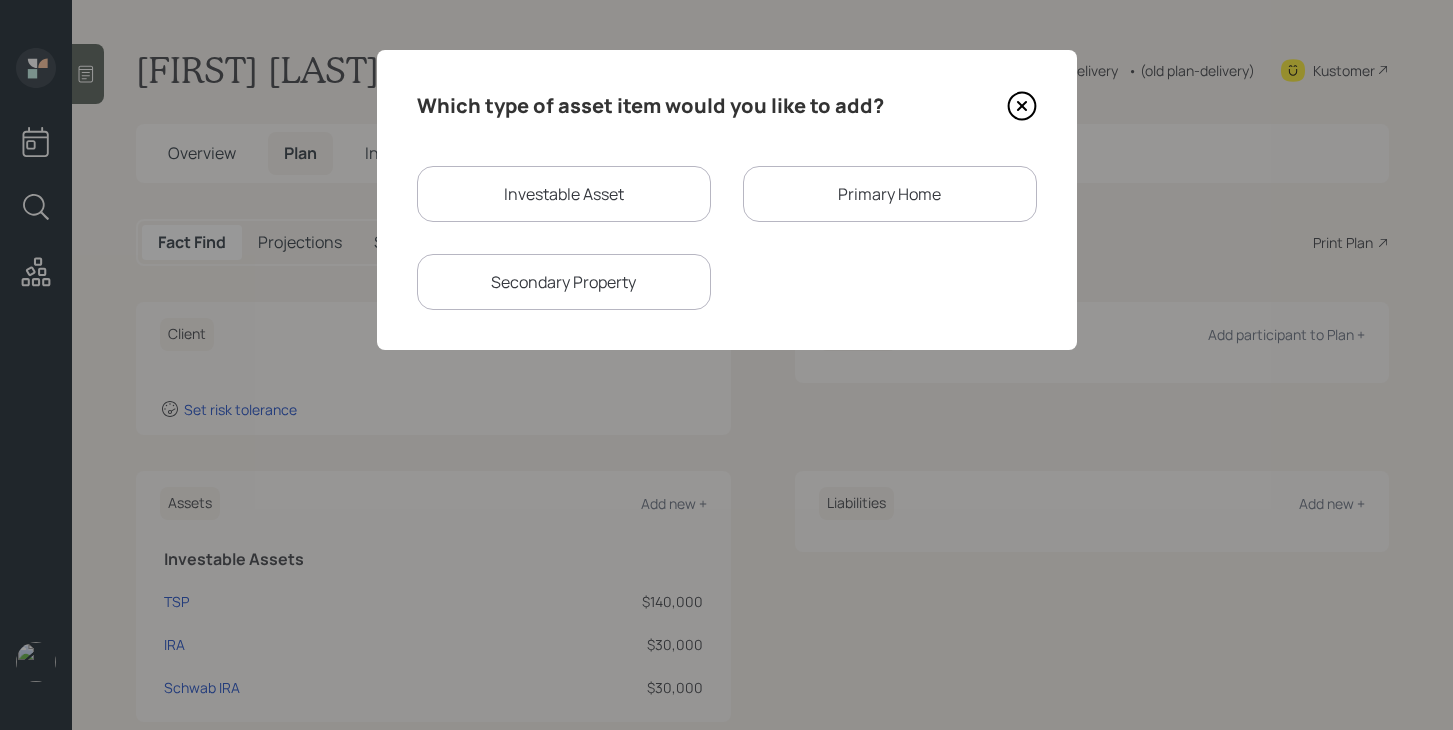 click on "Investable Asset" at bounding box center (564, 194) 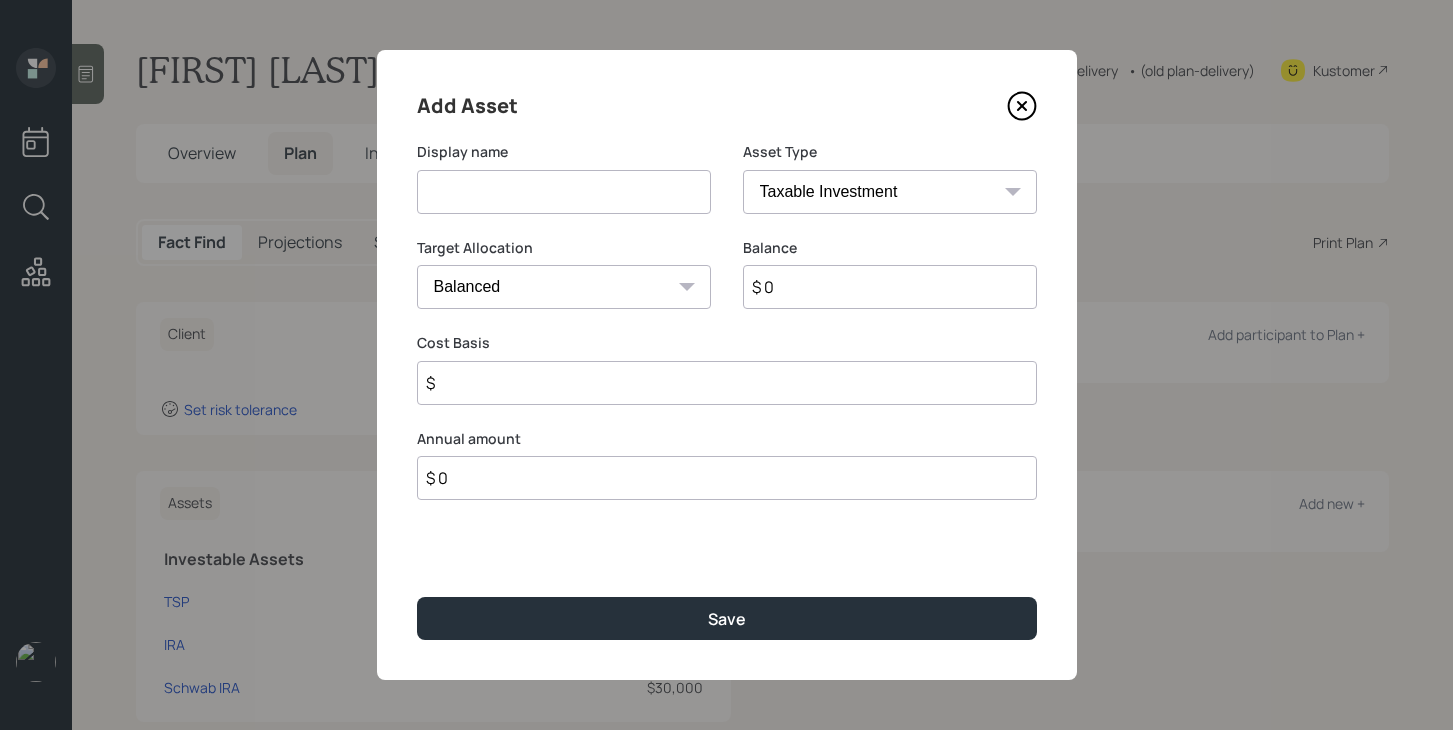click at bounding box center [564, 192] 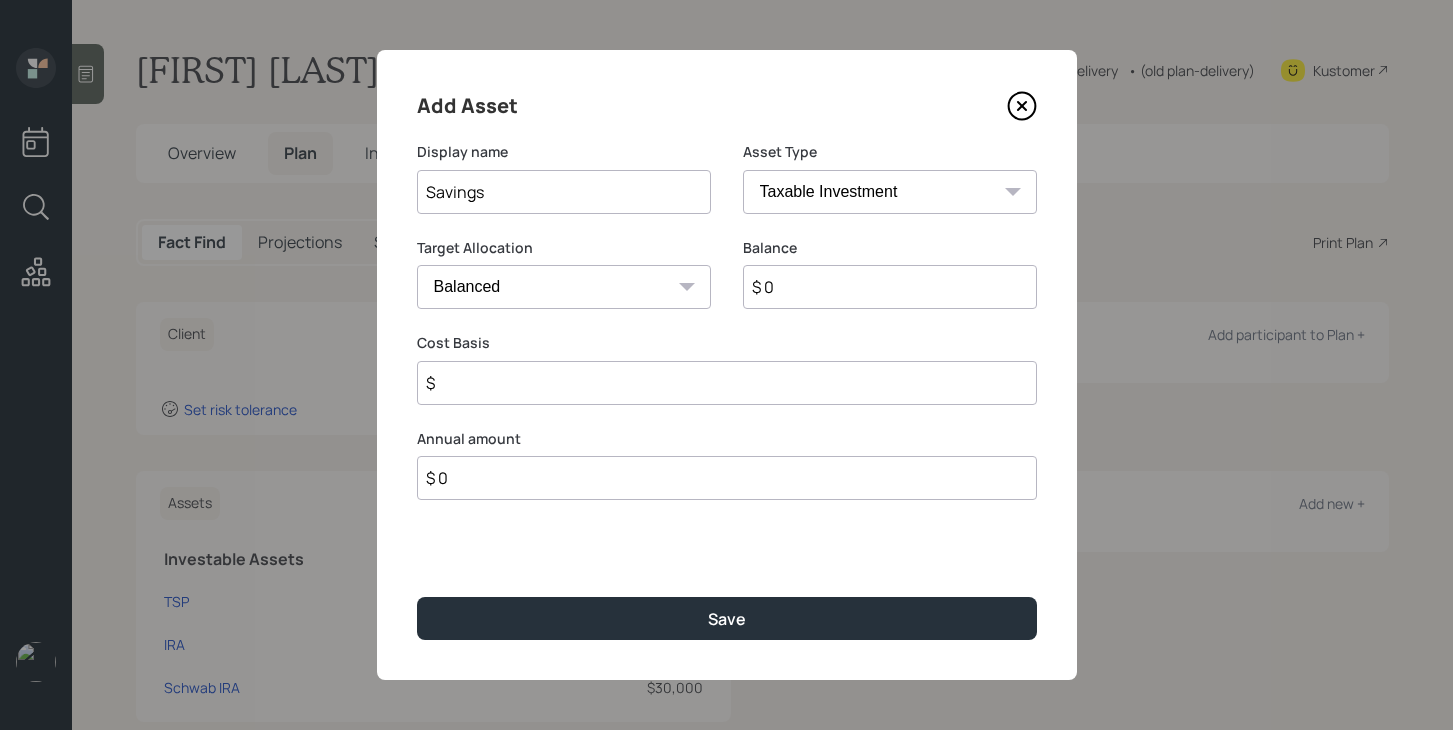 type on "Savings" 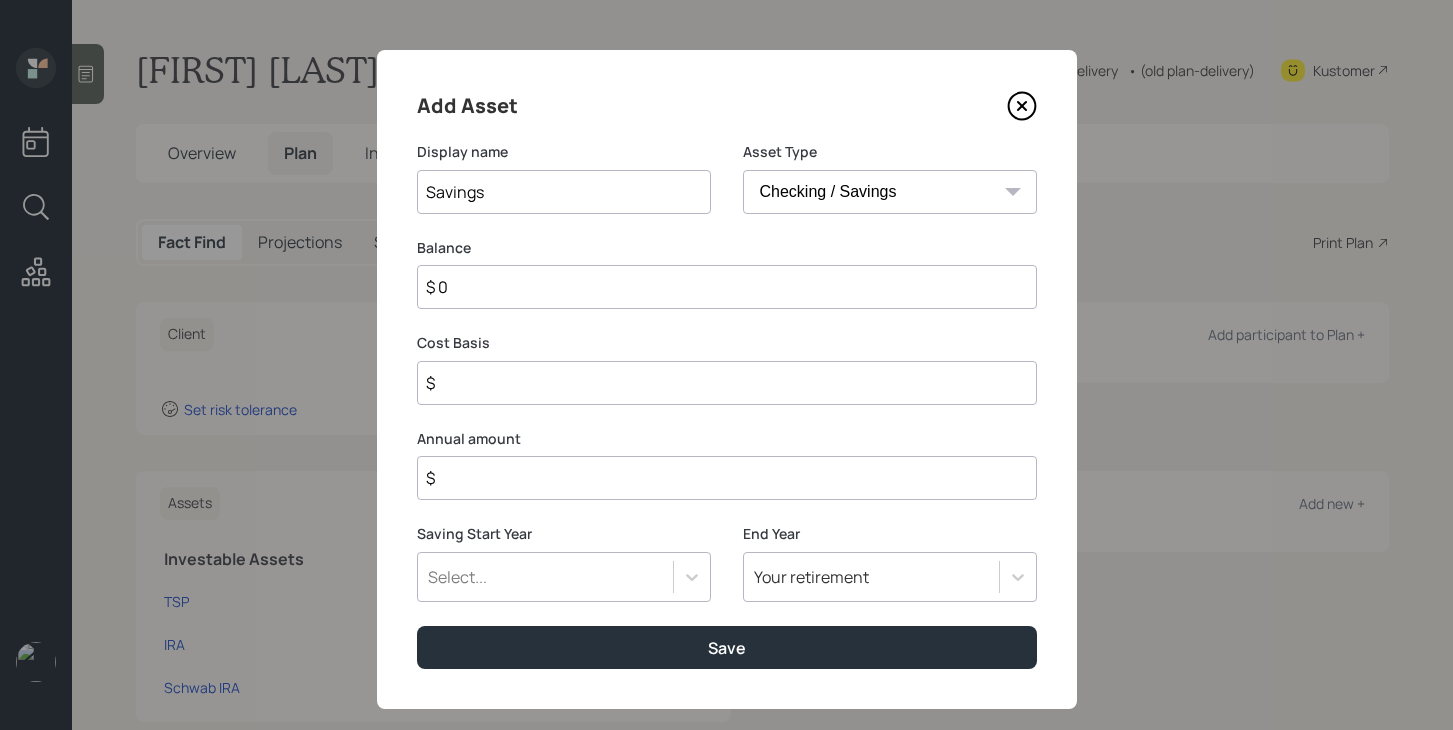 click on "$ 0" at bounding box center (727, 287) 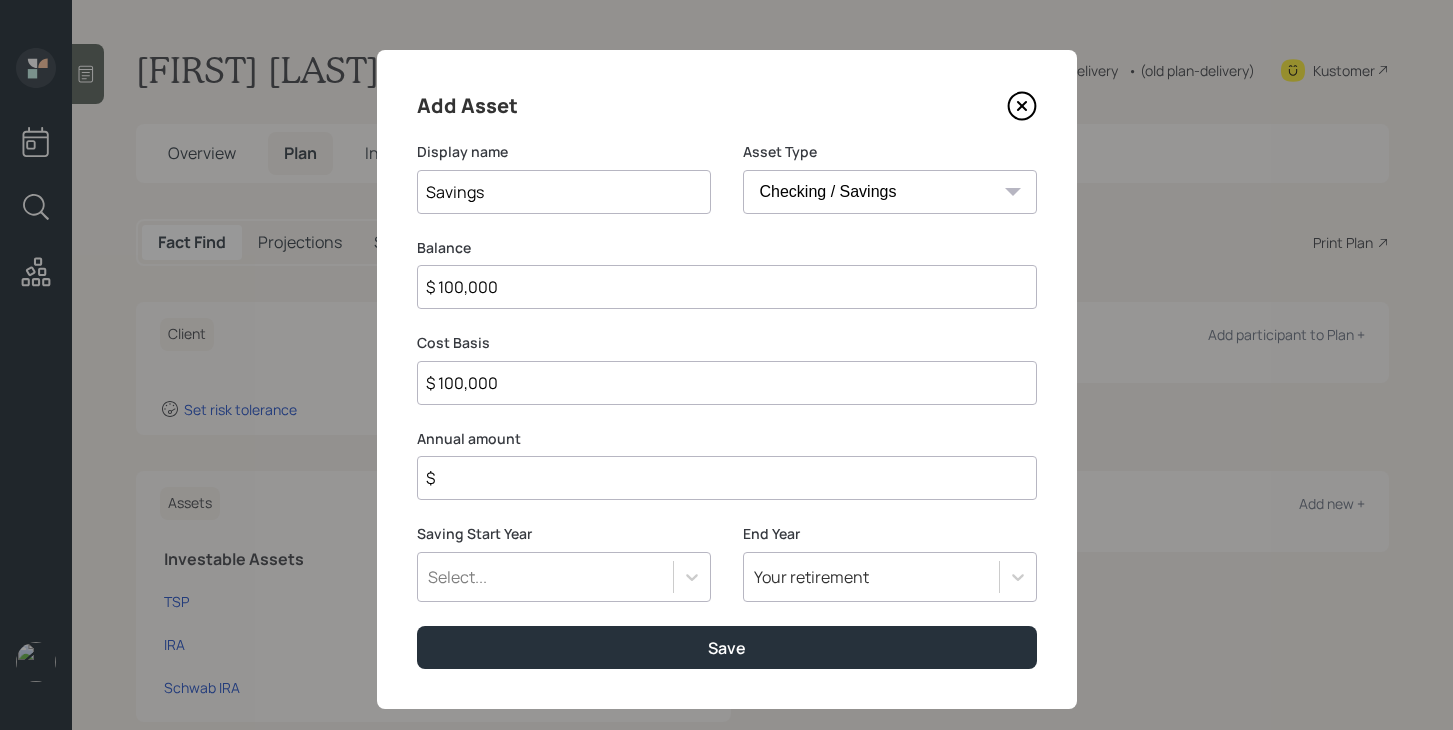 type on "$ 100,000" 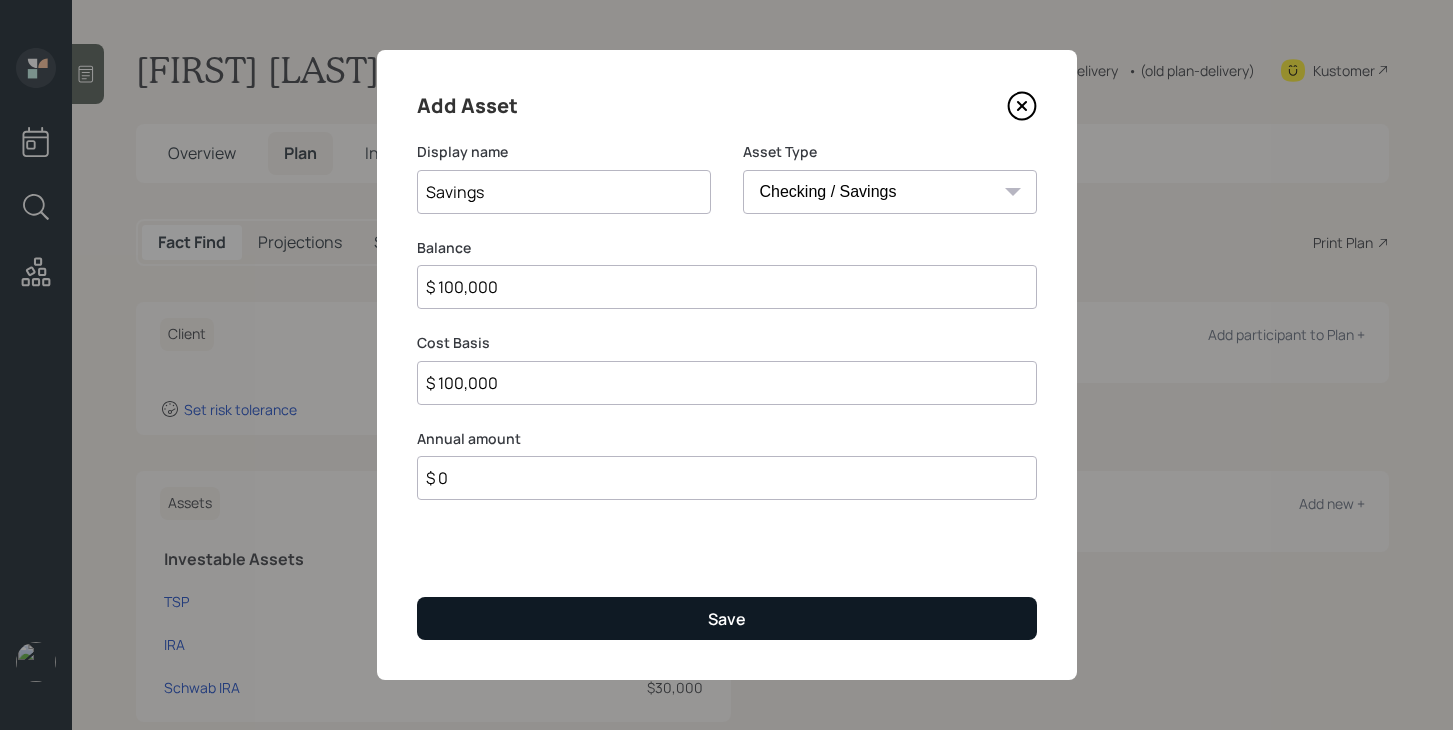 type on "$ 0" 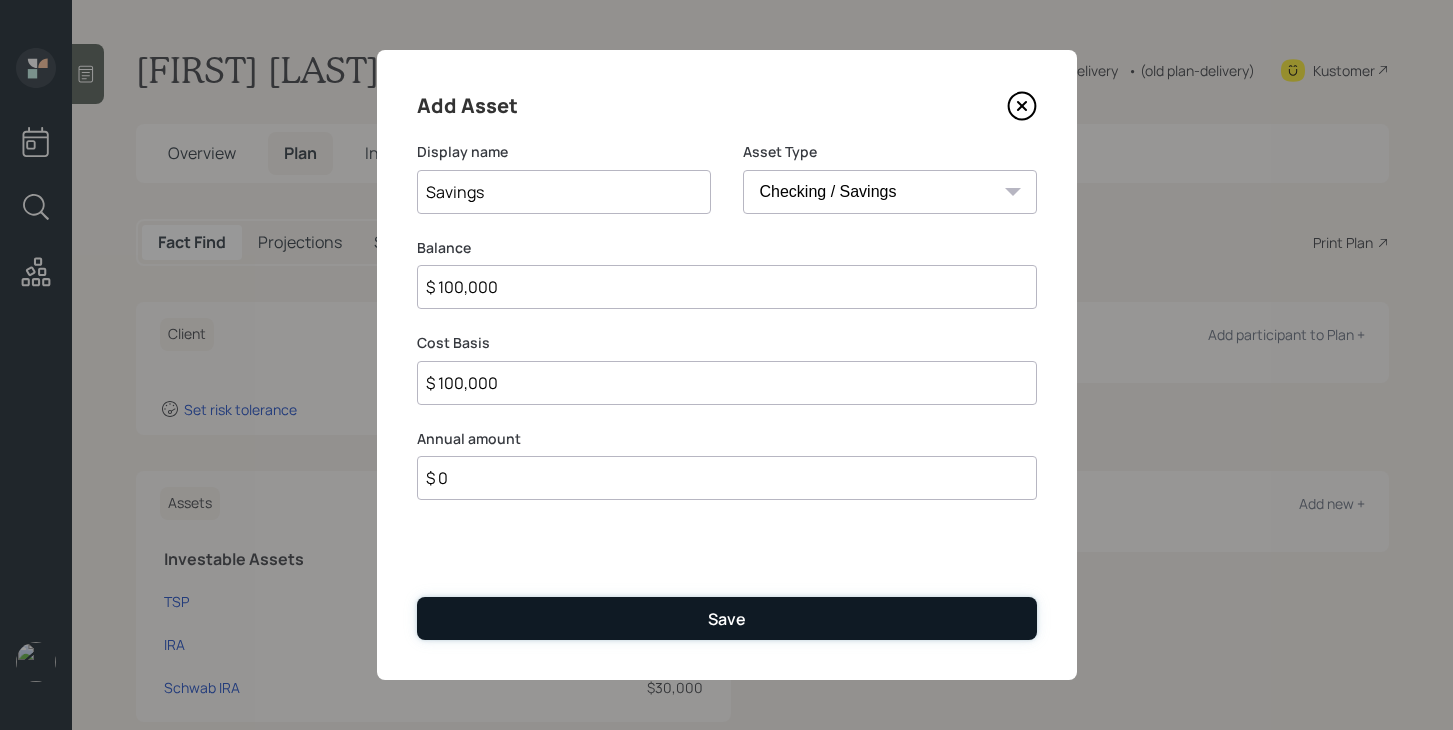 click on "Save" at bounding box center (727, 618) 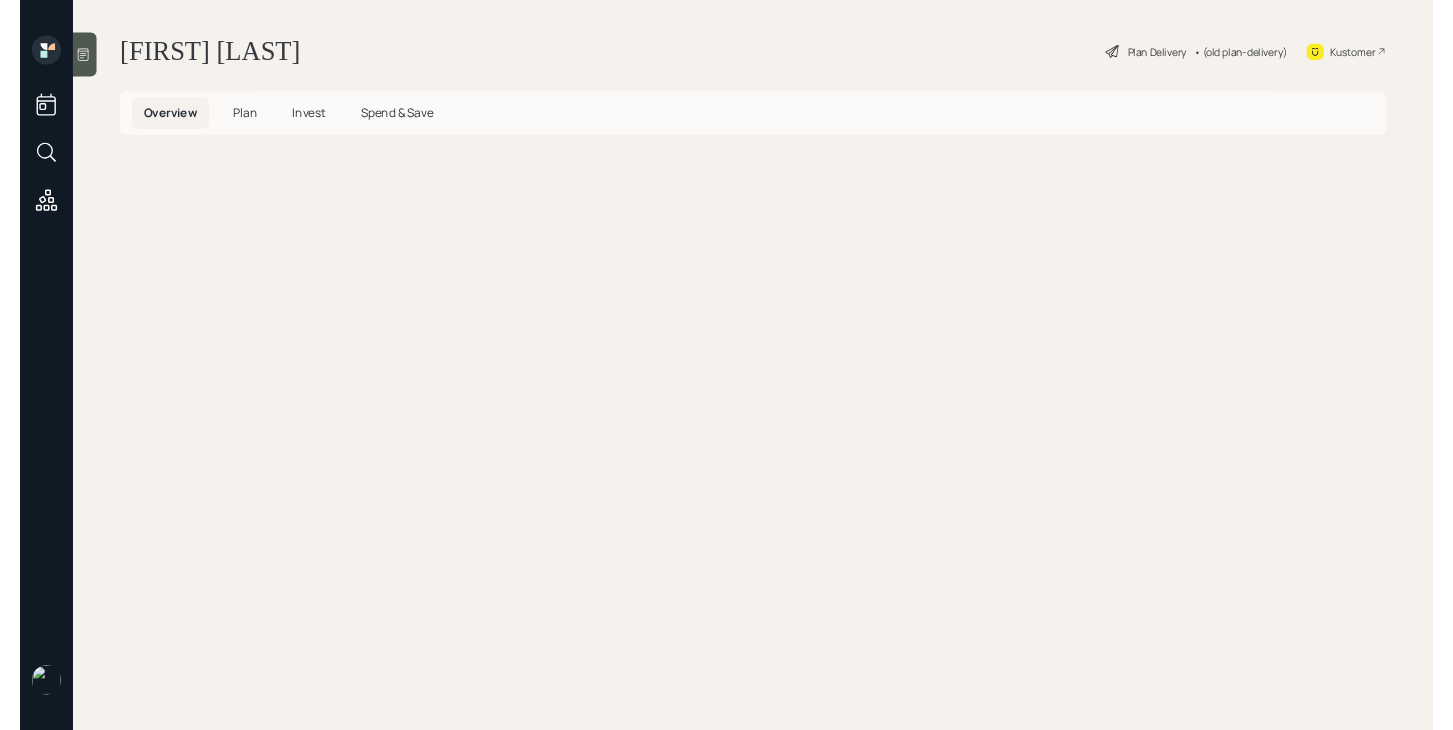 scroll, scrollTop: 0, scrollLeft: 0, axis: both 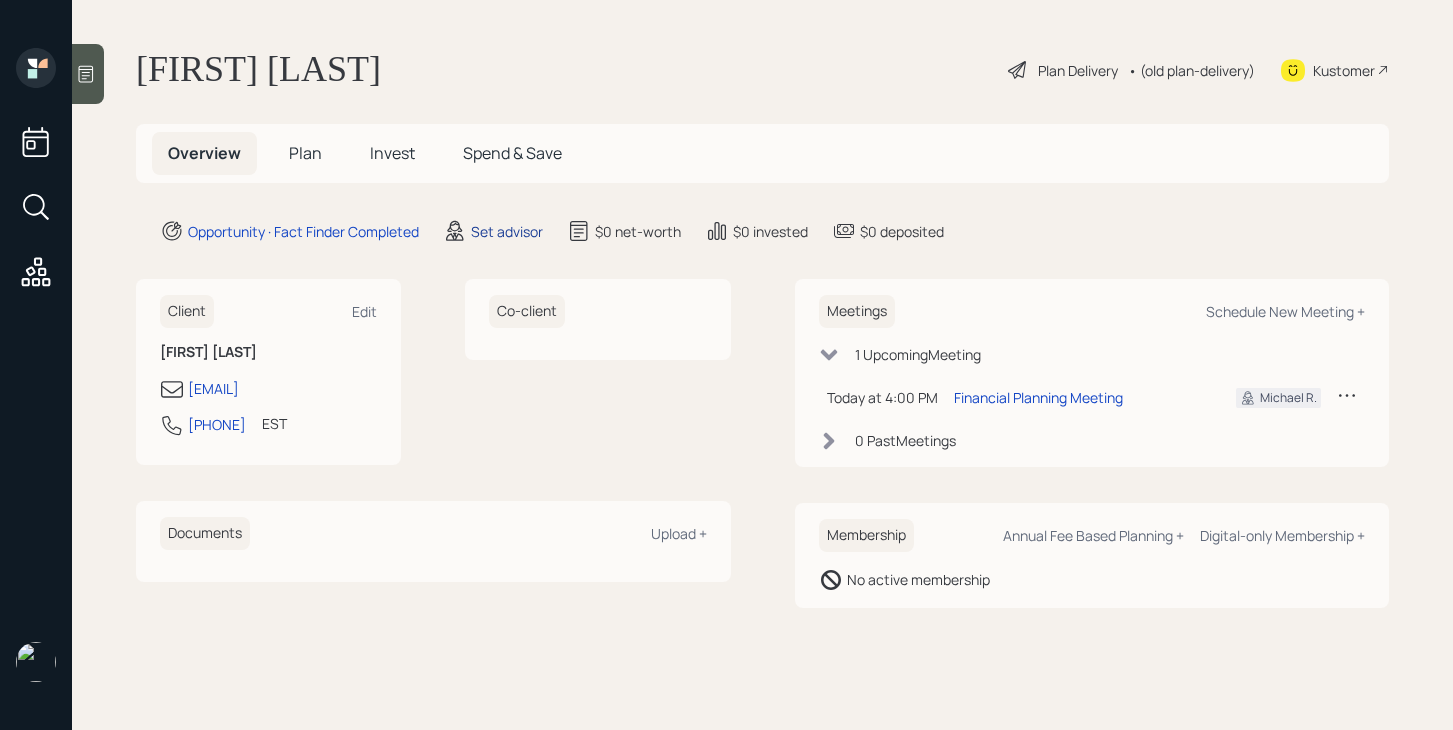 click on "Set advisor" at bounding box center [303, 231] 